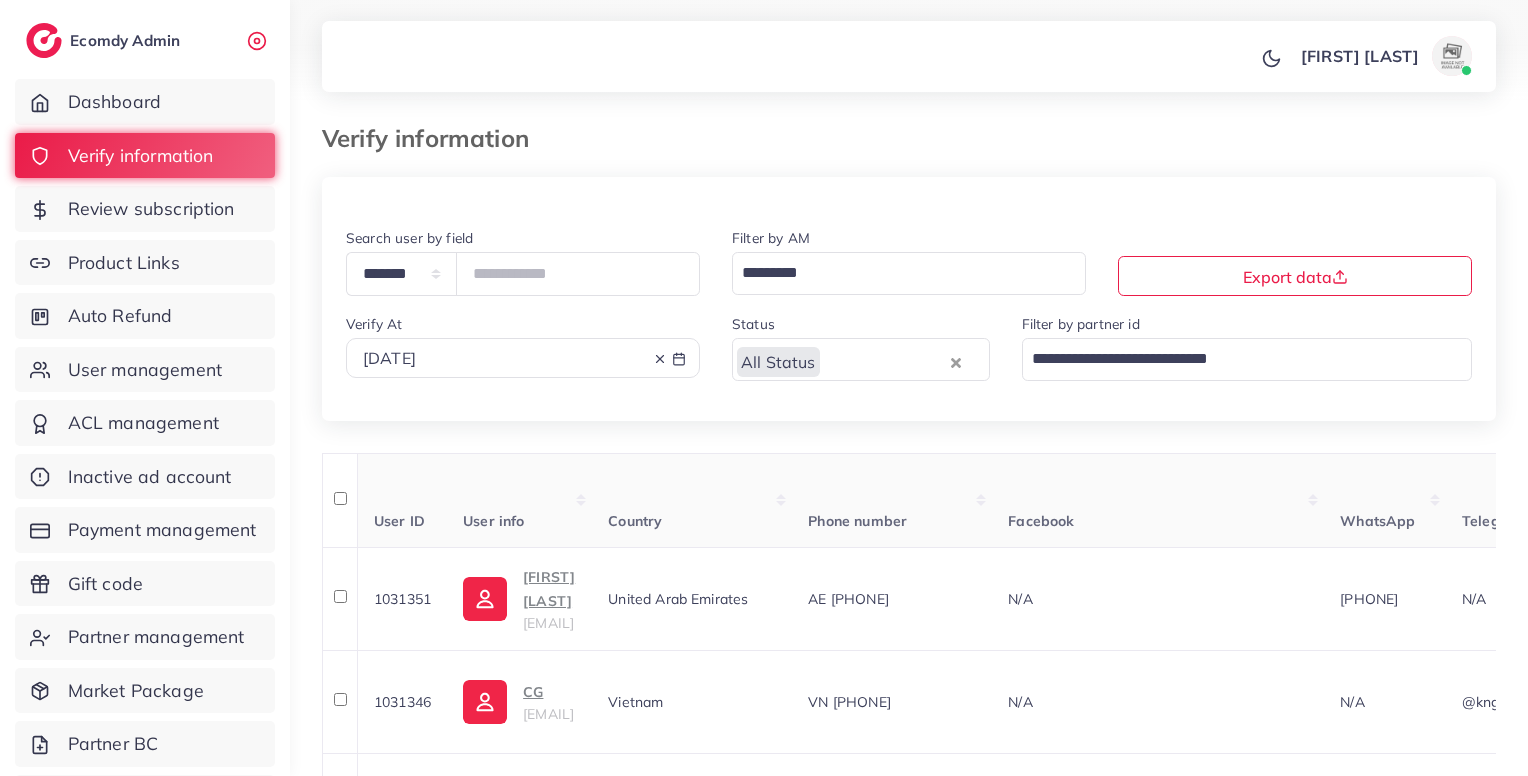 scroll, scrollTop: 0, scrollLeft: 0, axis: both 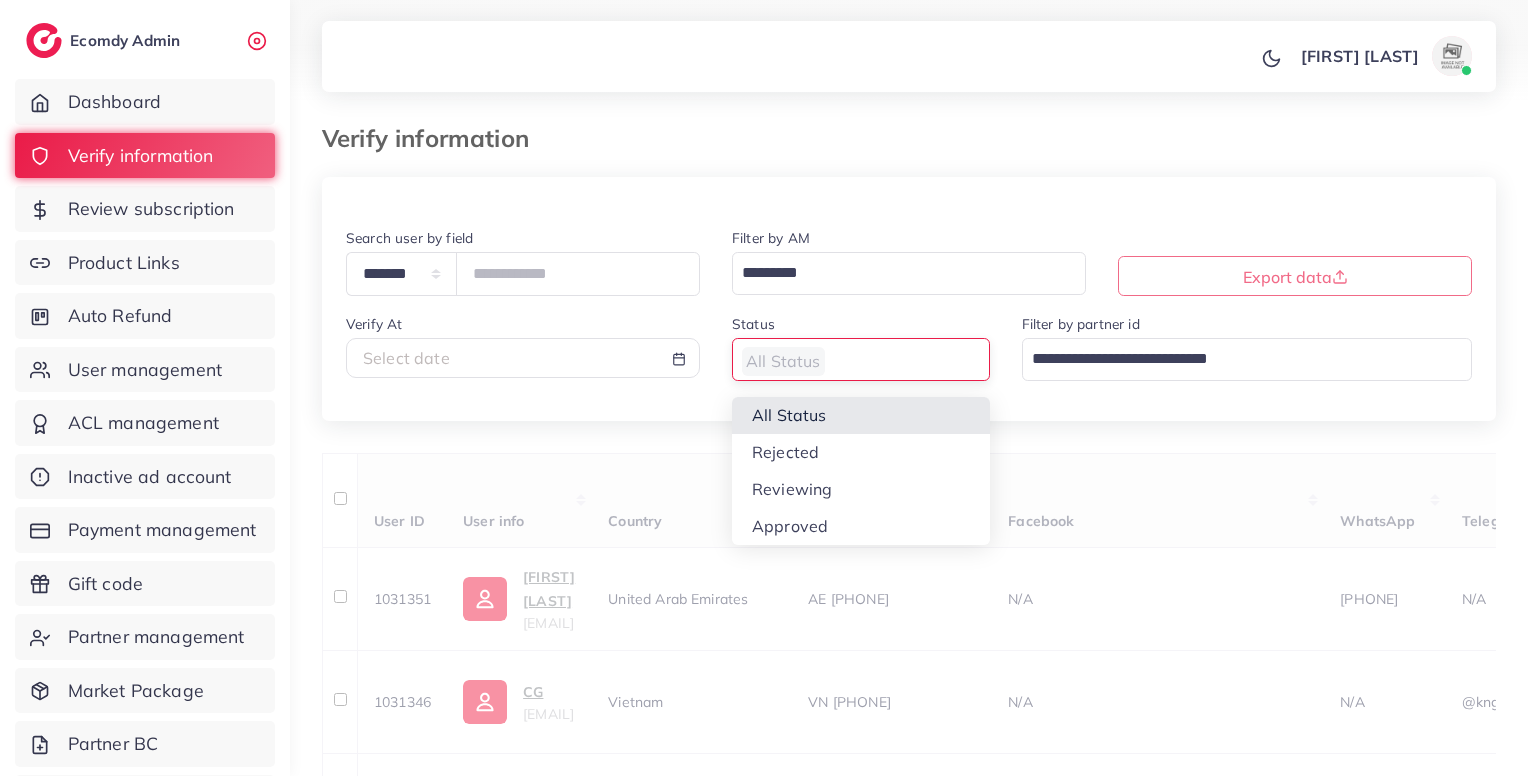 click at bounding box center [849, 359] 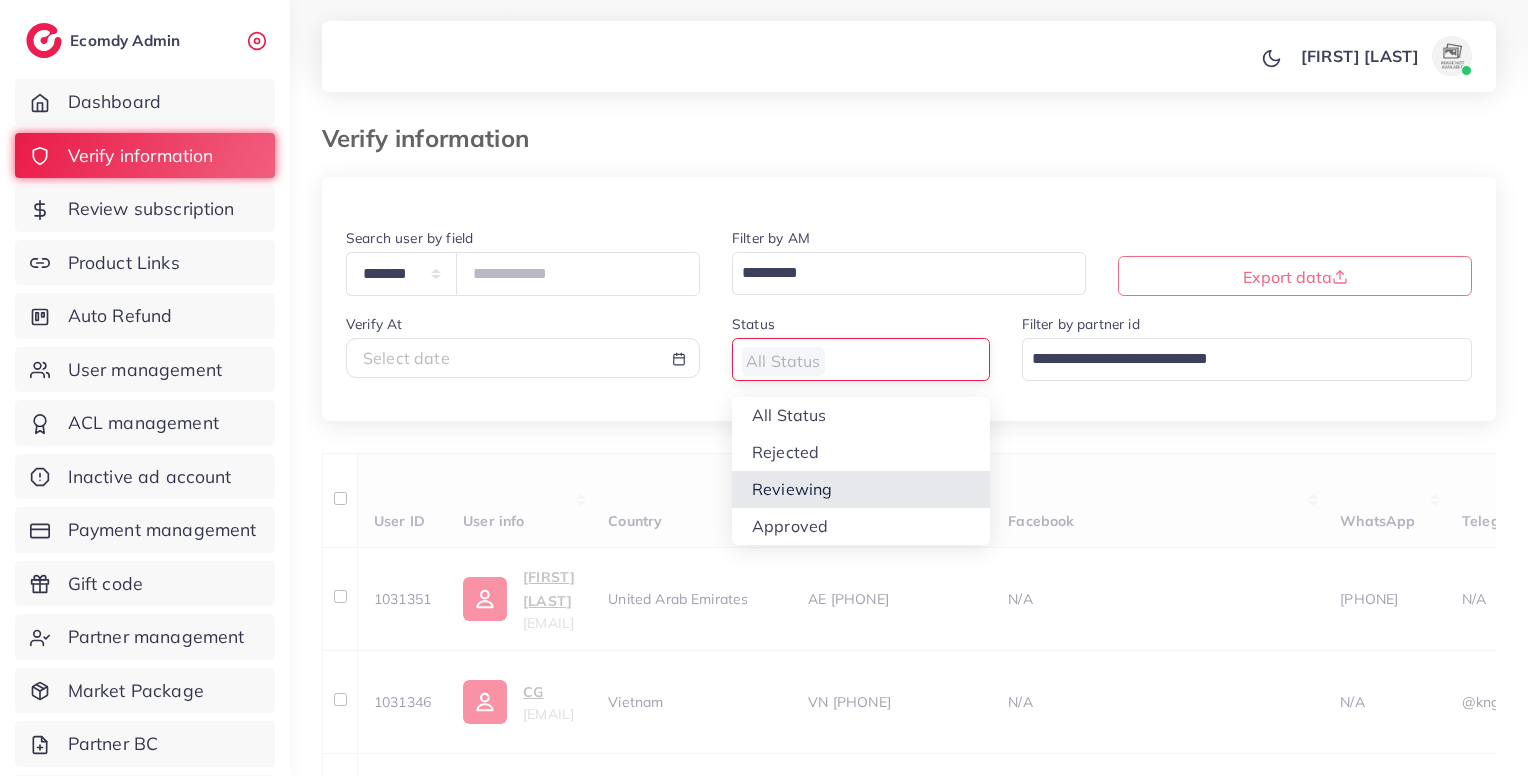 click on "1031351   [FIRST] [LAST]  [EMAIL]  [COUNTRY]   AE [PHONE]   N/A   [PHONE]   N/A   https://waliqsa.com/products/pearly-abaya   [COUNTRY] - approved   regular_1   N/A   30/07/2025, 16:11:29   approved   N/A  1018574 30/07/2025, 16:43:32   8676  Approve Reject Assign to AM      1031346   CG  [EMAIL]  [COUNTRY]   VN [PHONE]   N/A   N/A   @[USERNAME]   [COUNTRY] - approved   regular_1" at bounding box center (909, 1347) 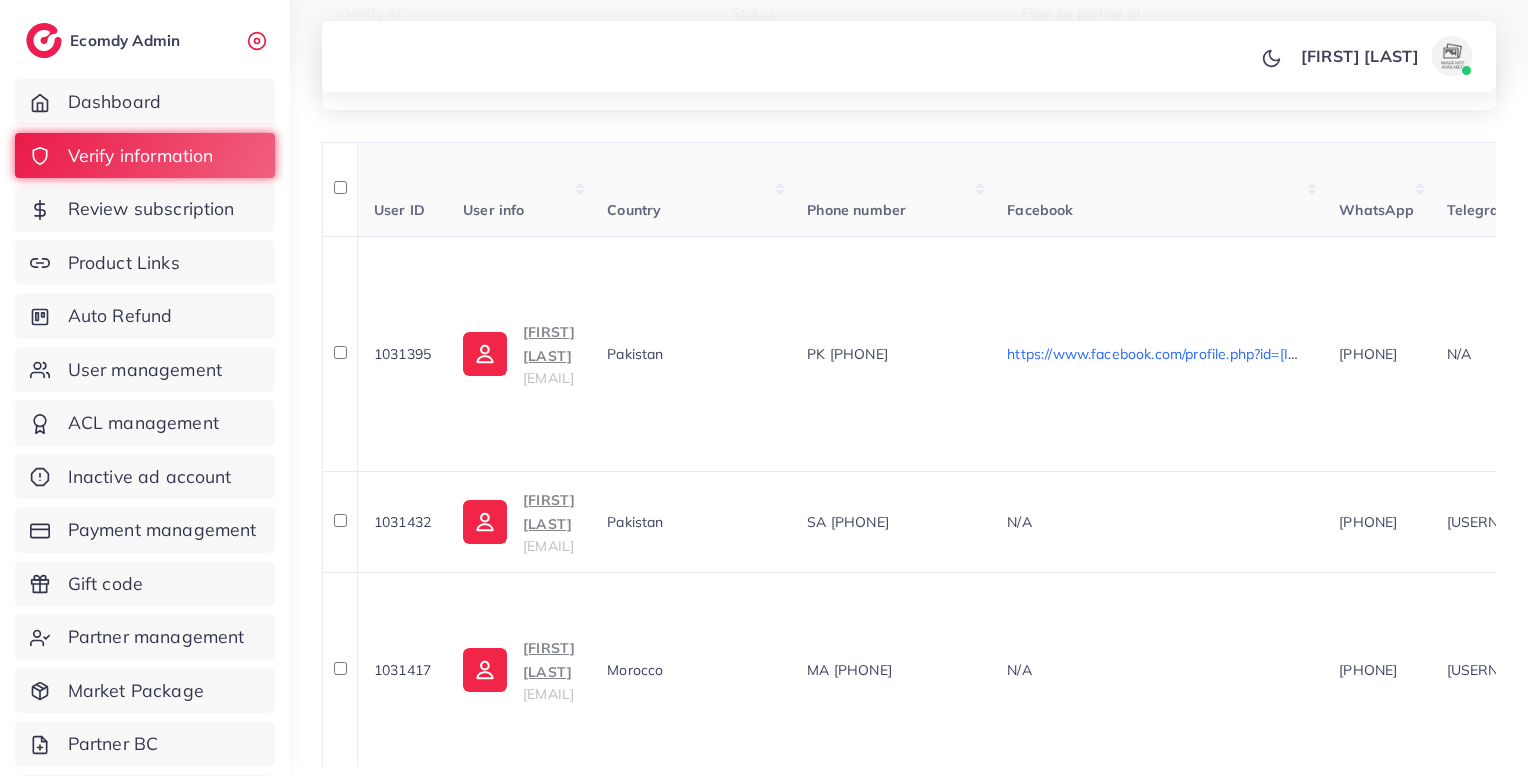 scroll, scrollTop: 387, scrollLeft: 0, axis: vertical 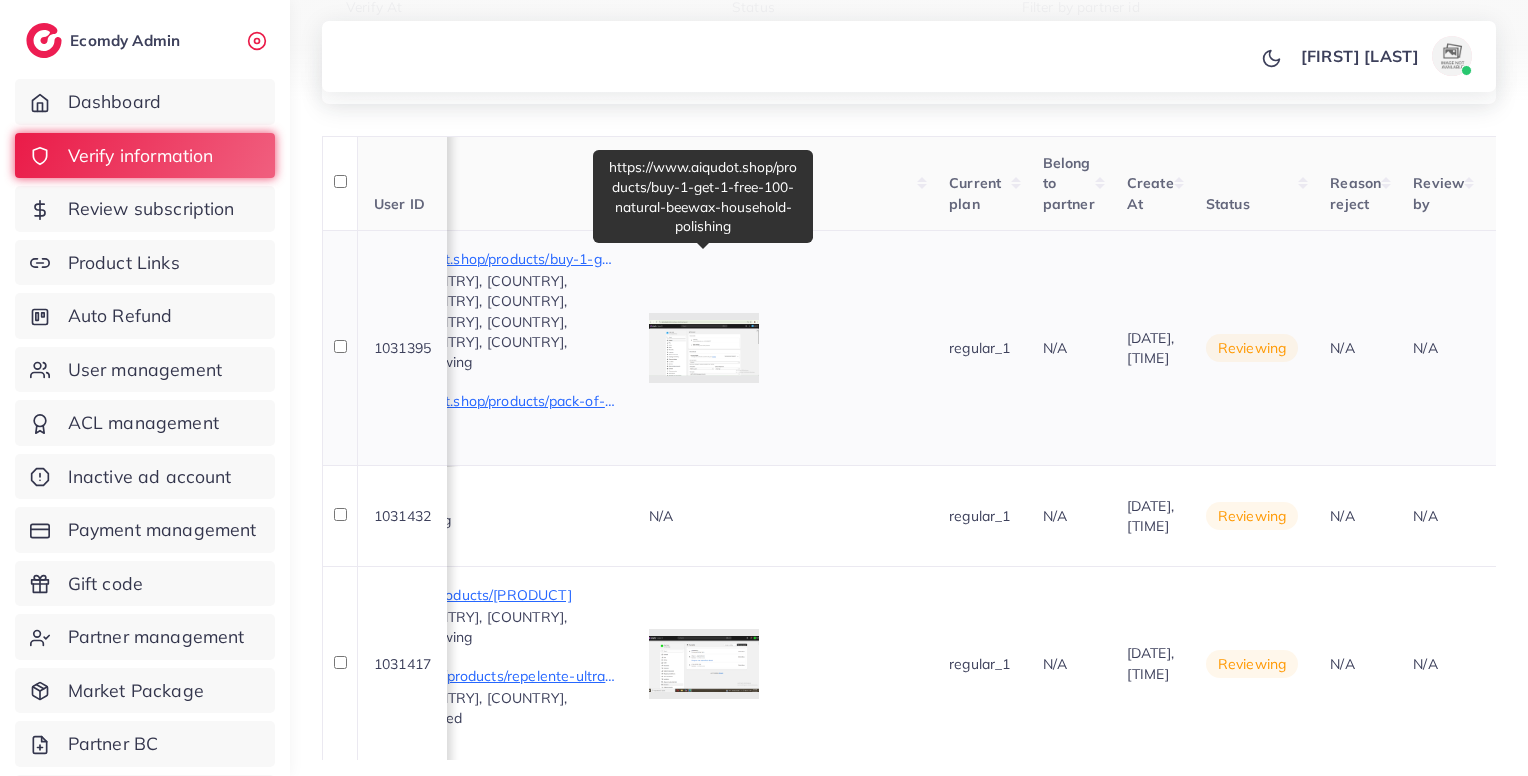 click on "https://www.aiqudot.shop/products/buy-1-get-1-free-100-natural-beewax-household-polishing" at bounding box center (467, 259) 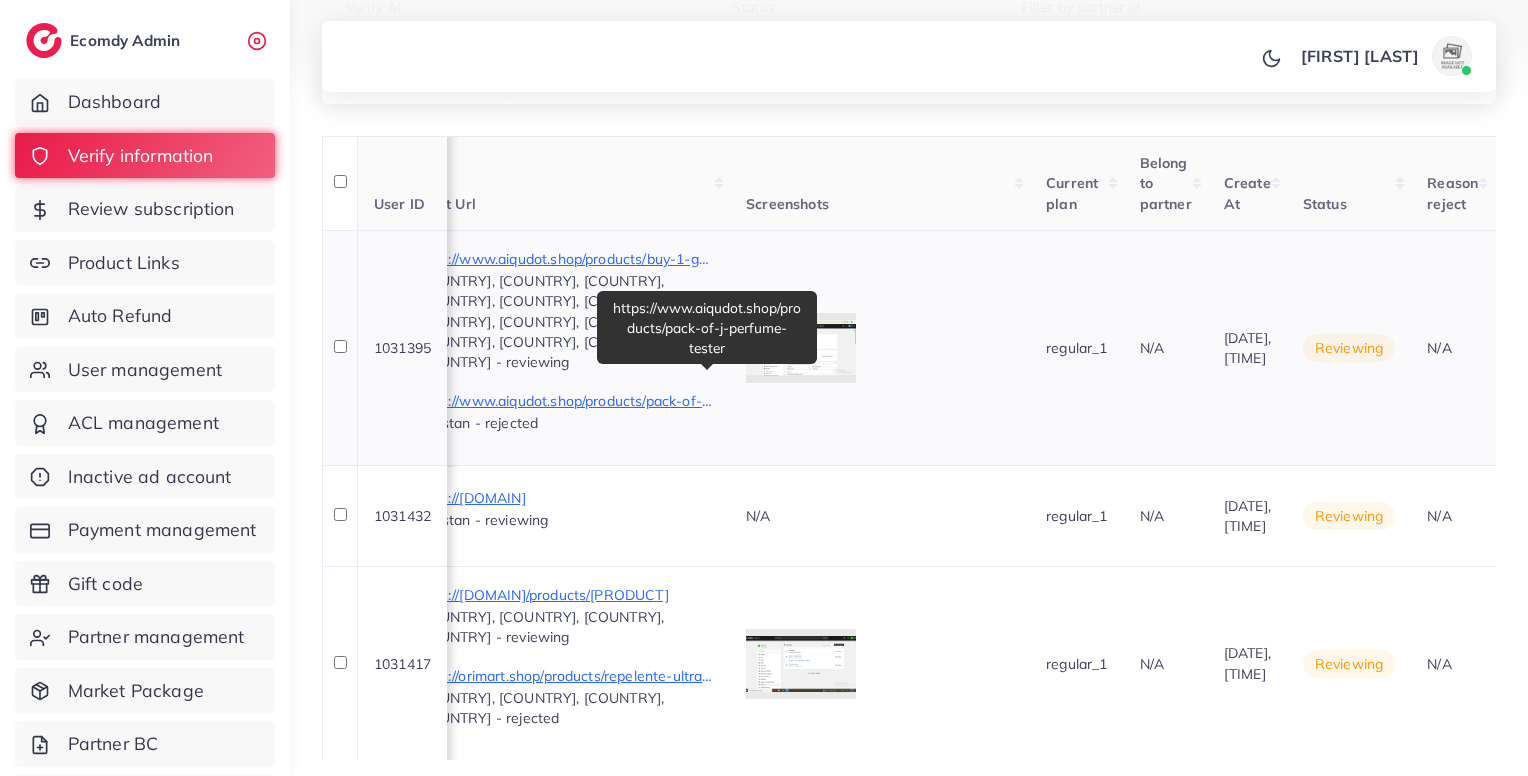 scroll, scrollTop: 0, scrollLeft: 1808, axis: horizontal 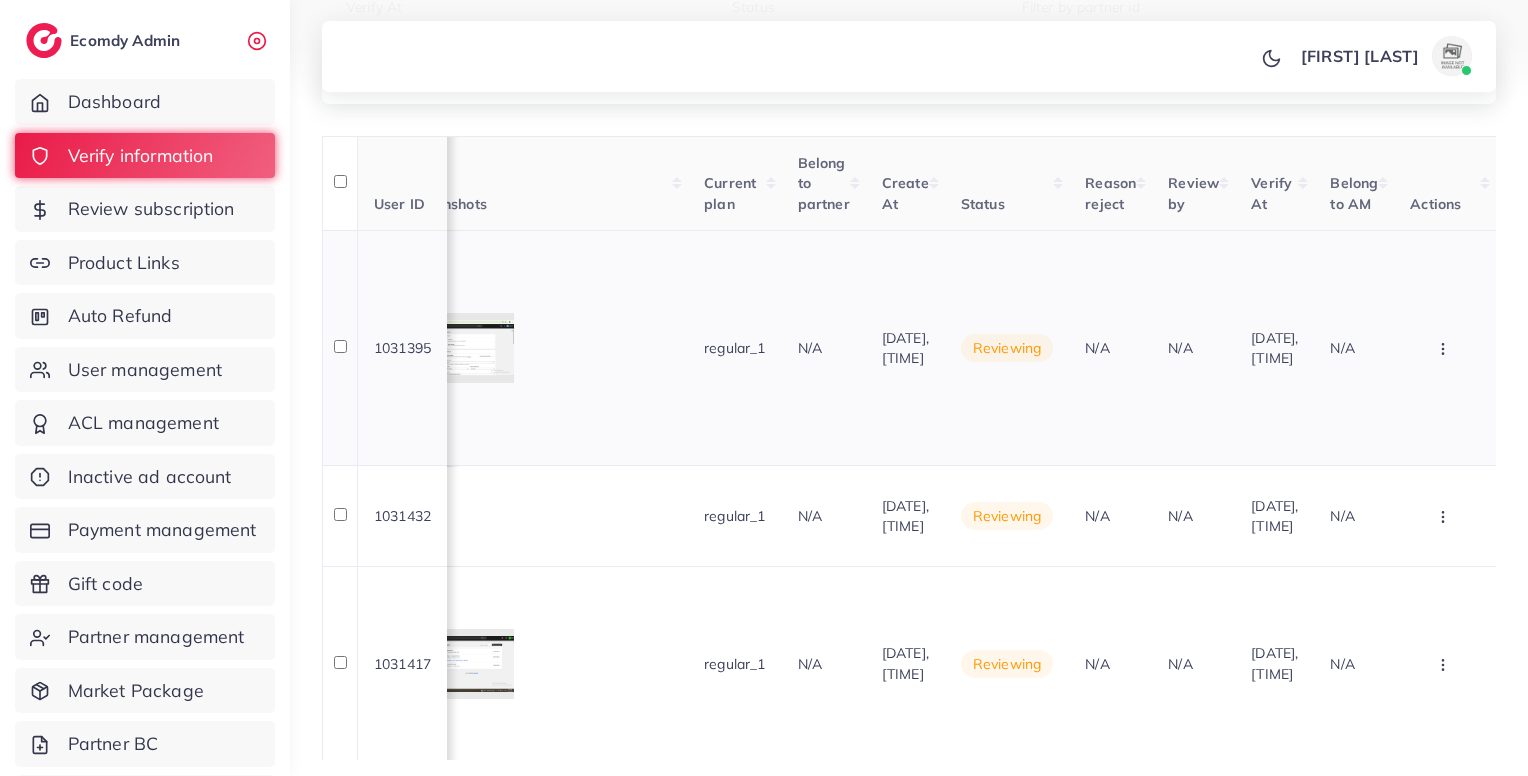 click at bounding box center [1445, 347] 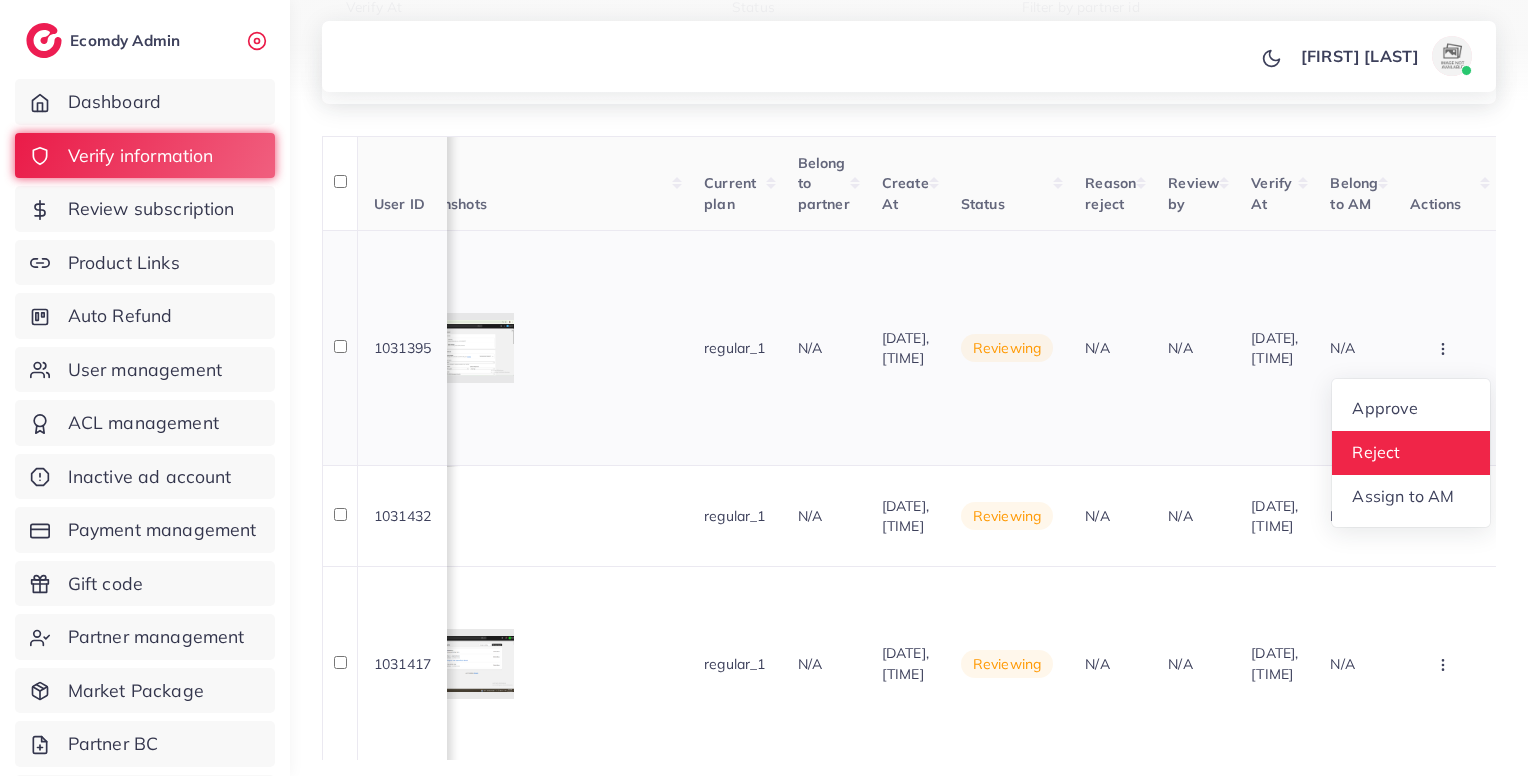 click on "Reject" at bounding box center [1377, 453] 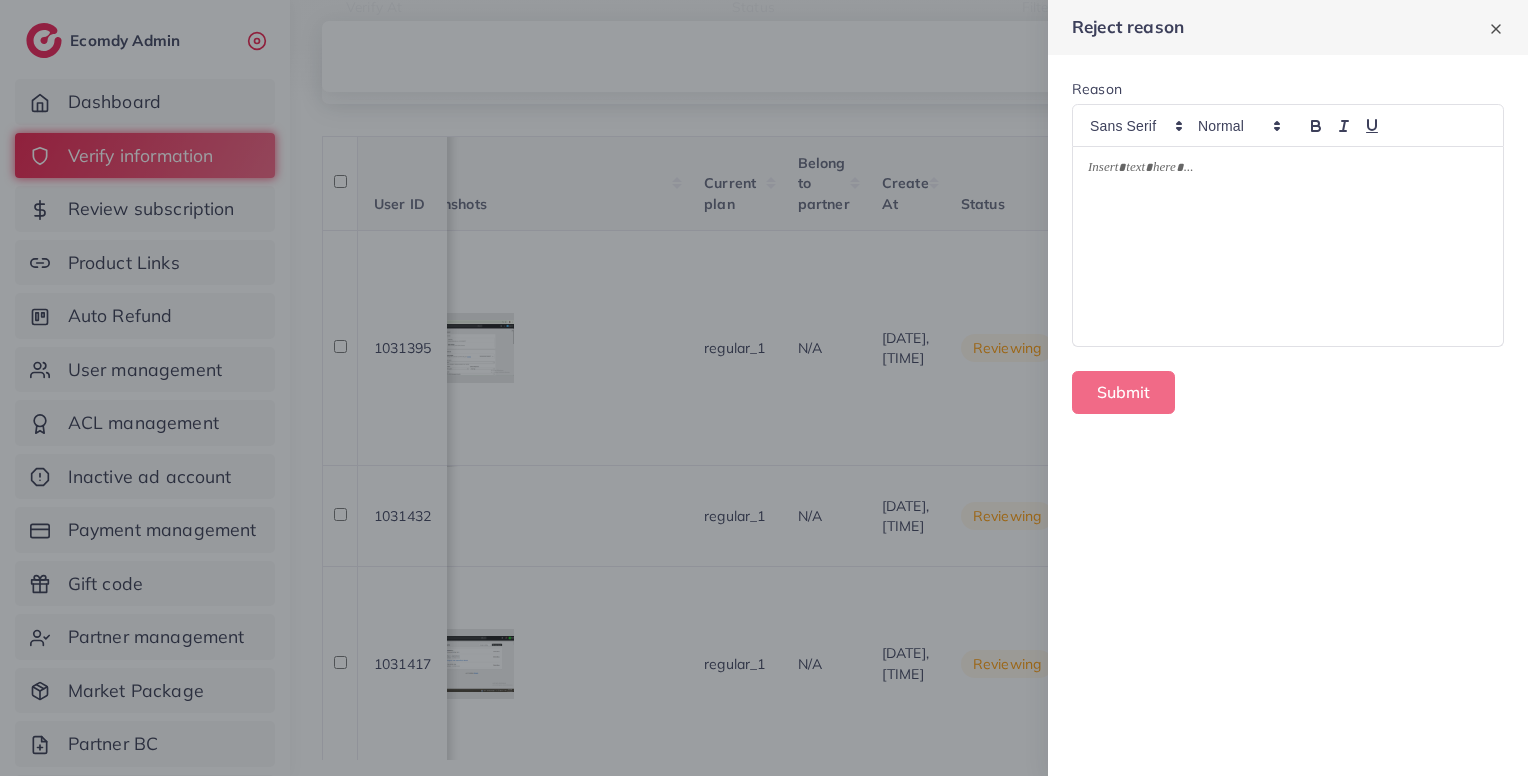 click at bounding box center (1288, 247) 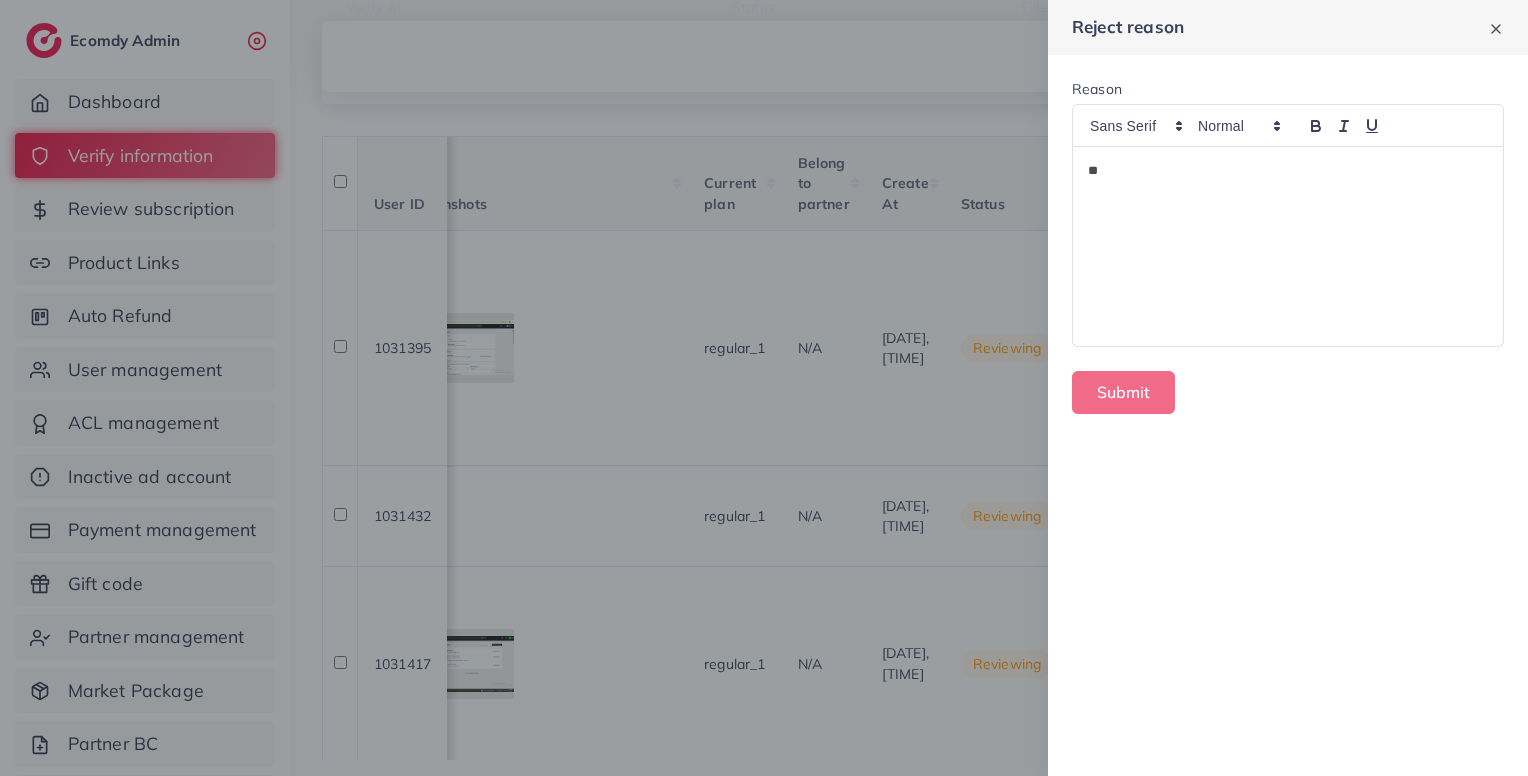 type 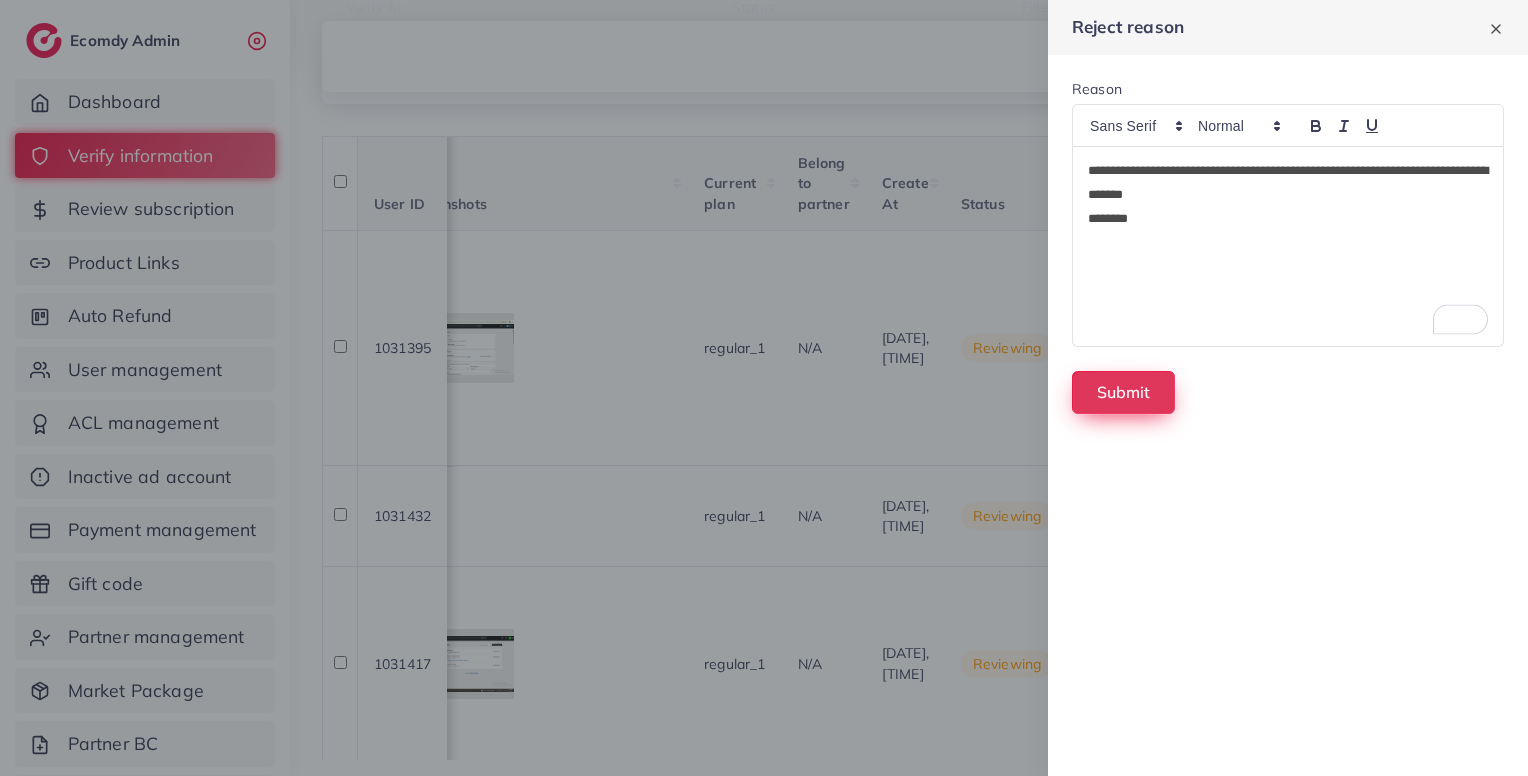 click on "Submit" at bounding box center (1123, 392) 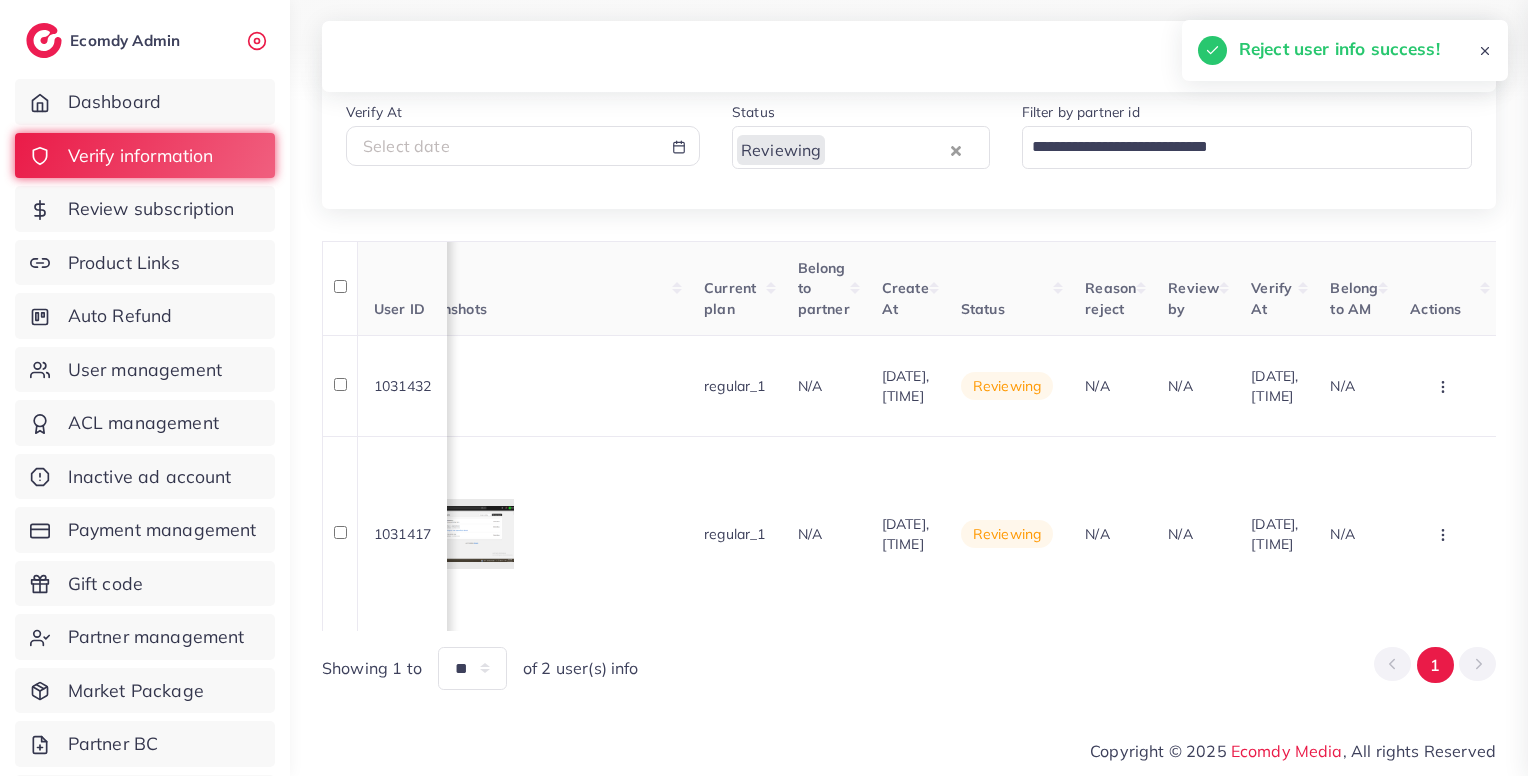 scroll, scrollTop: 172, scrollLeft: 0, axis: vertical 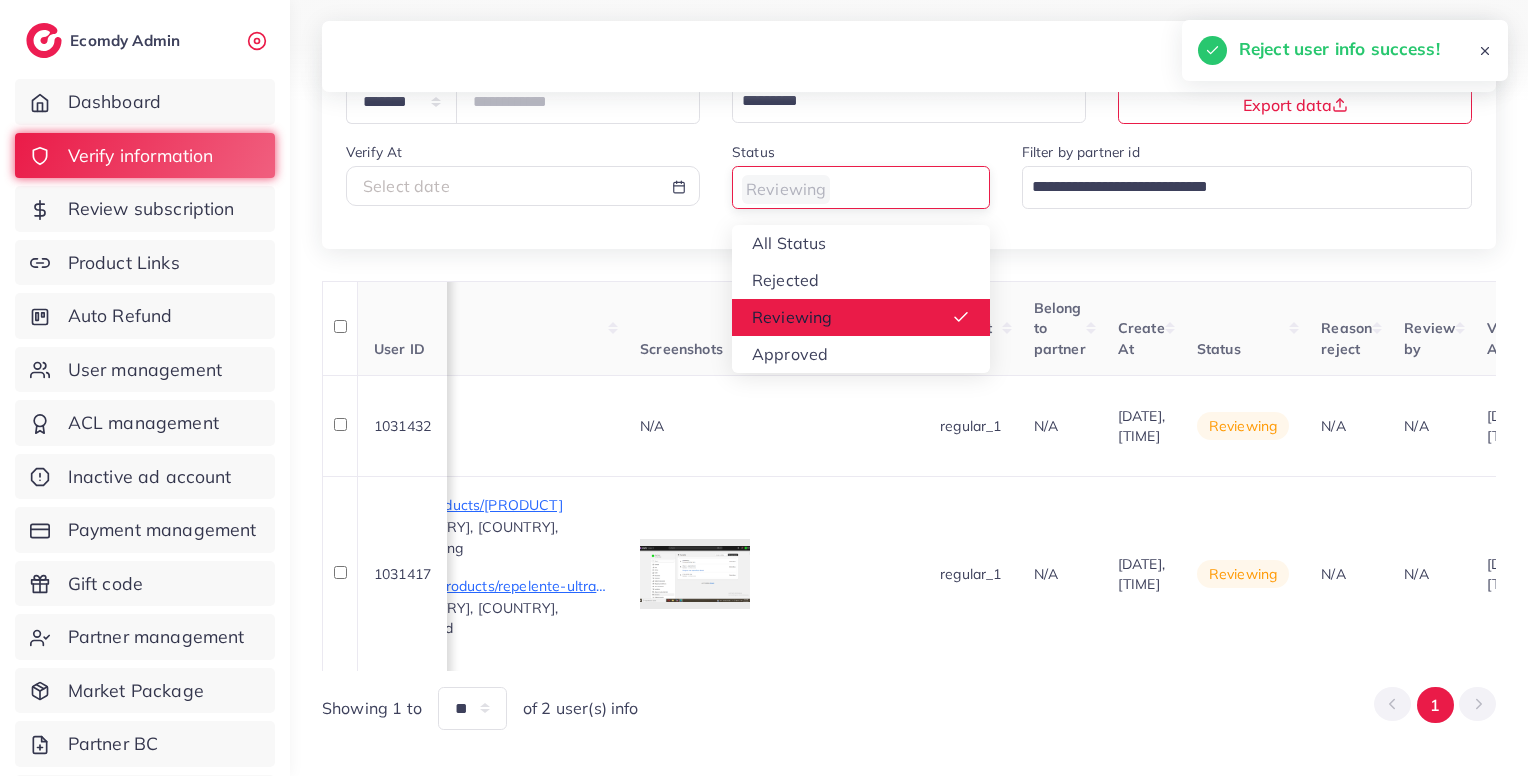 click at bounding box center (849, 187) 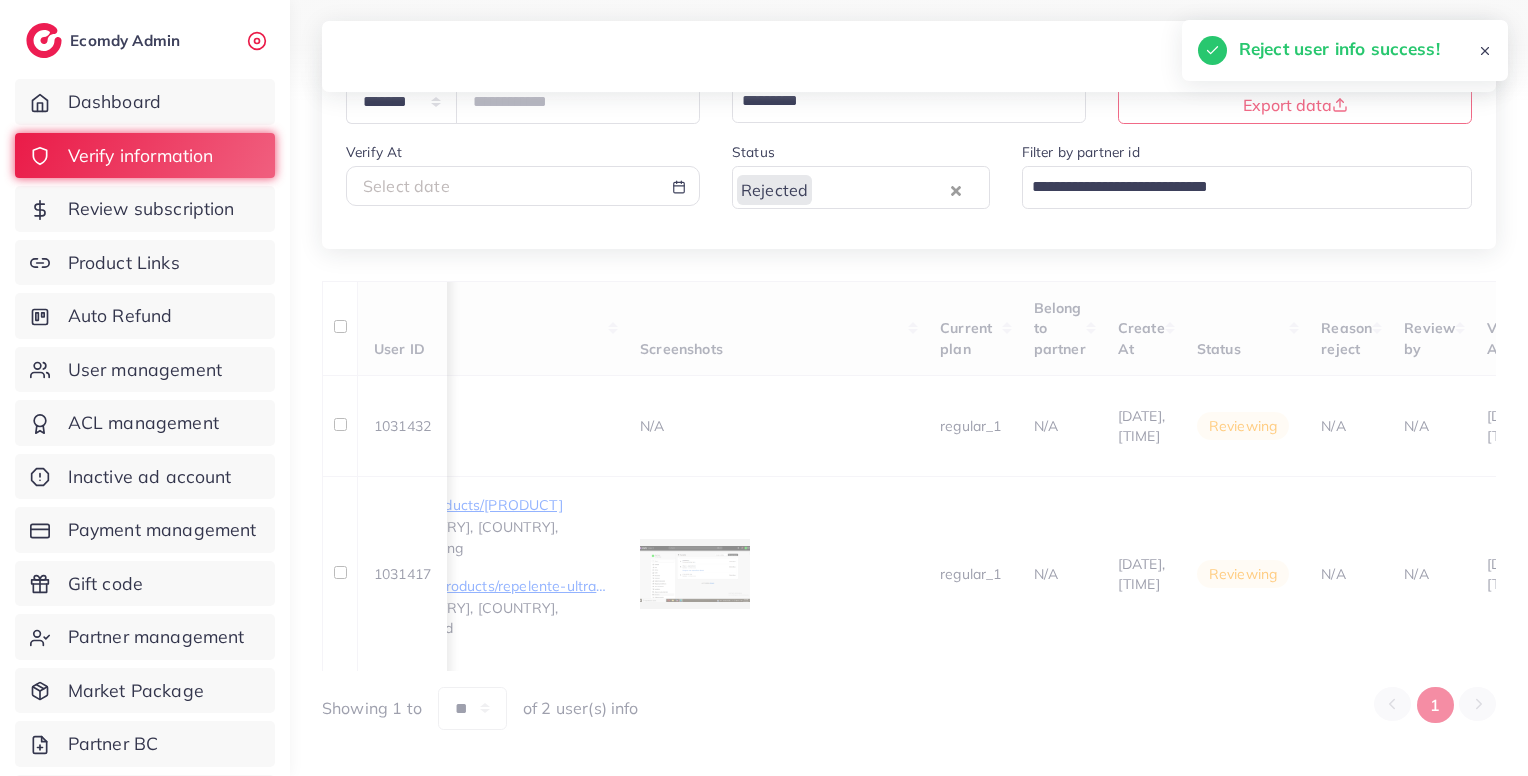 scroll, scrollTop: 0, scrollLeft: 0, axis: both 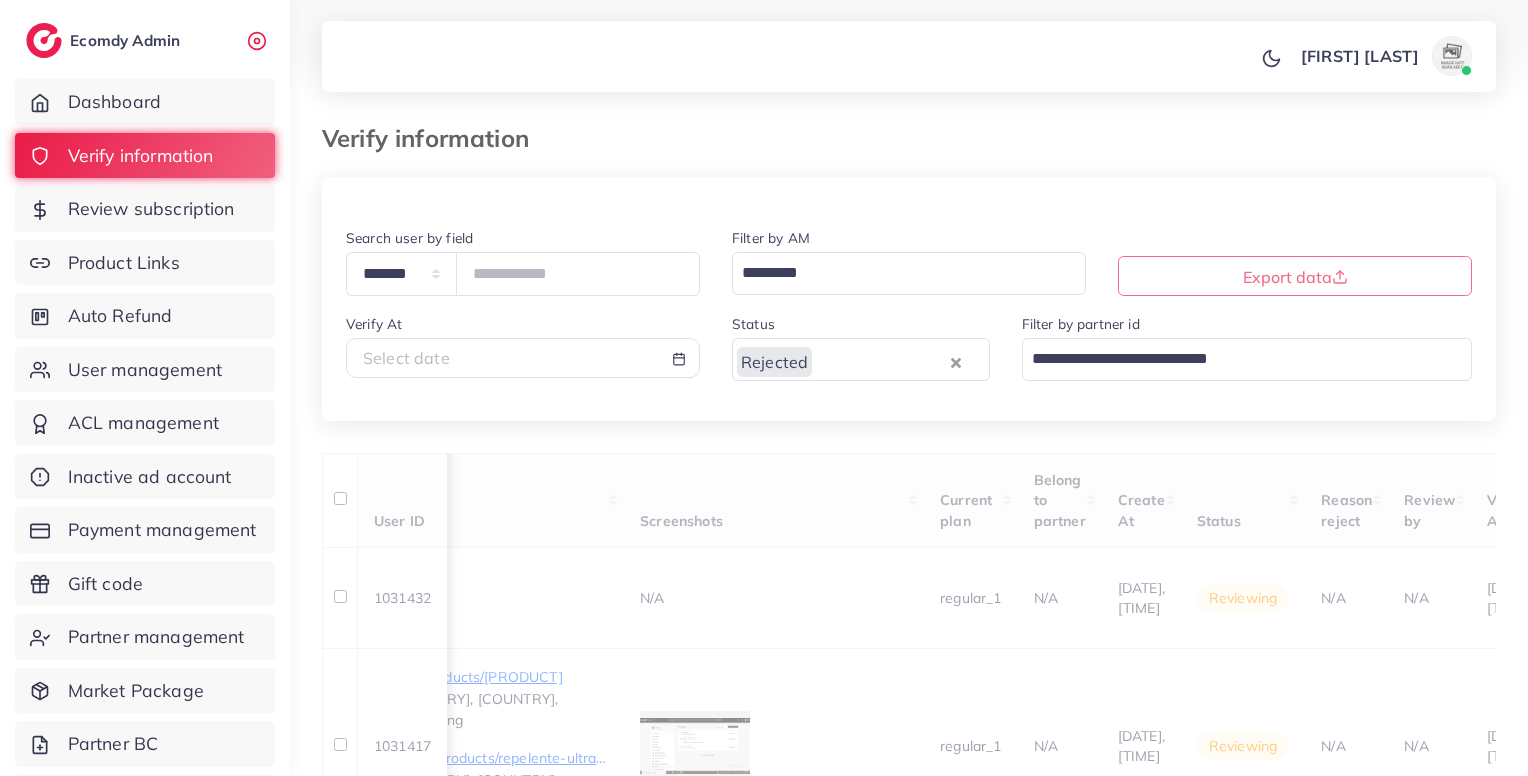 drag, startPoint x: 517, startPoint y: 379, endPoint x: 536, endPoint y: 369, distance: 21.470911 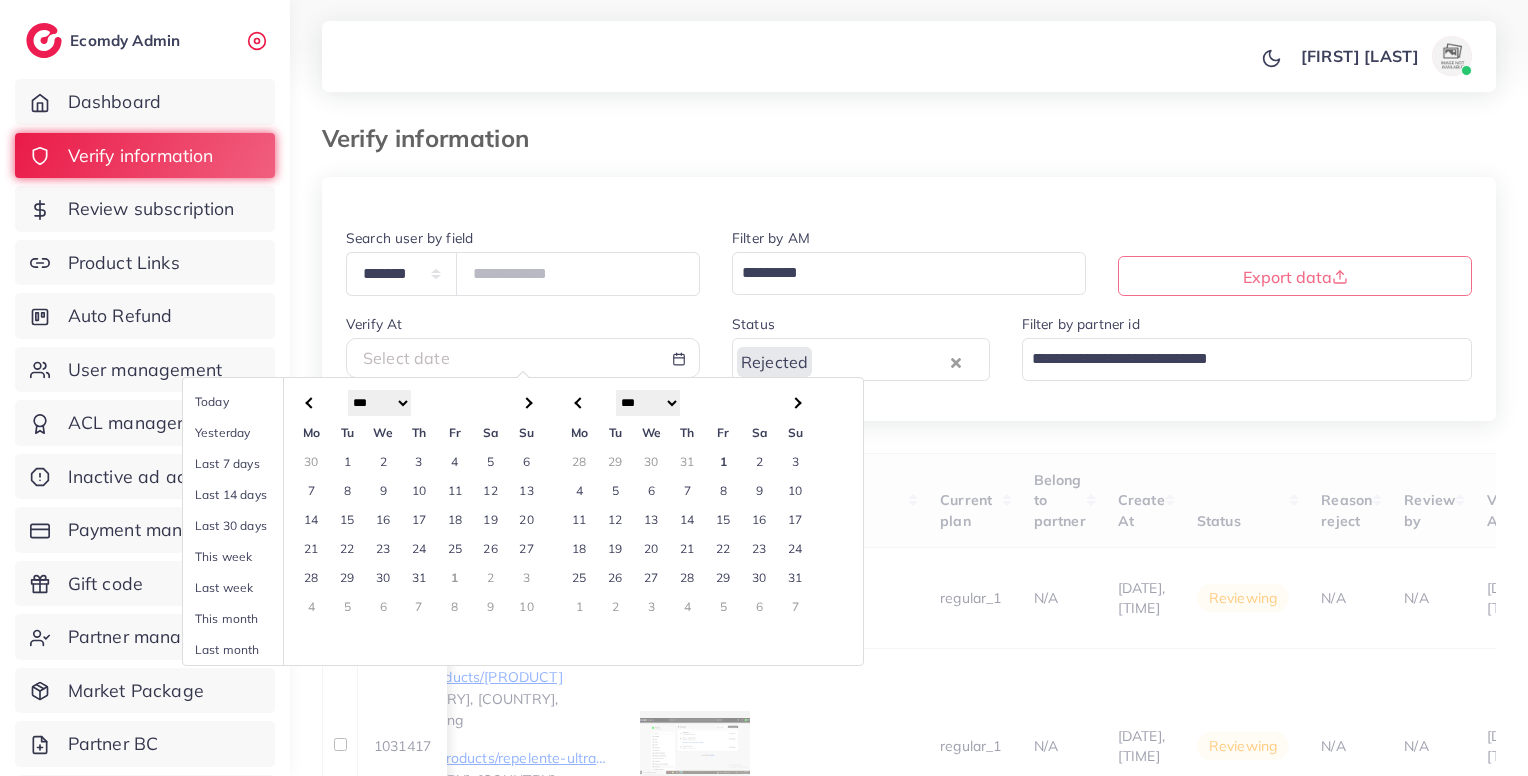 click on "1" at bounding box center (724, 461) 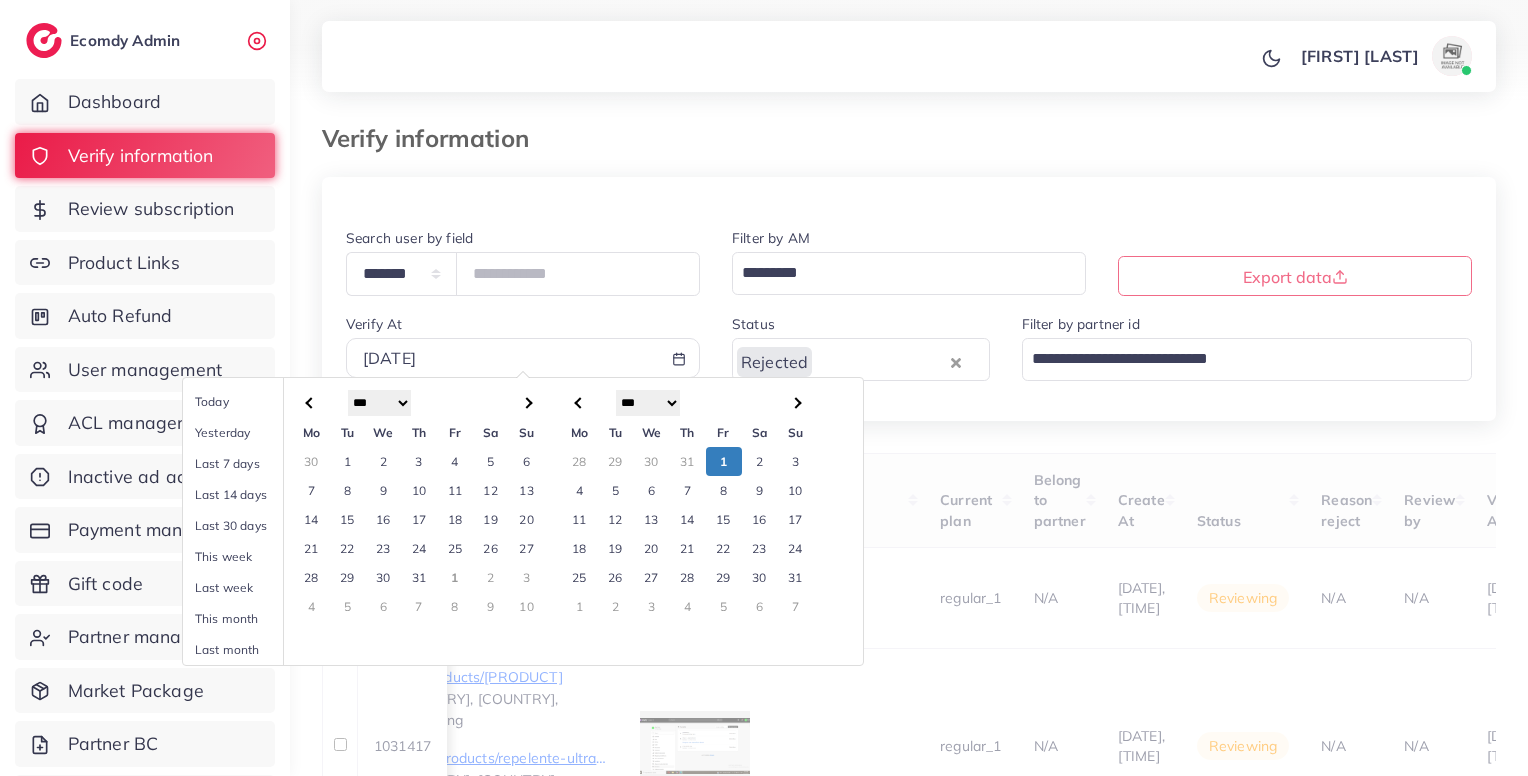 click on "1" at bounding box center [724, 461] 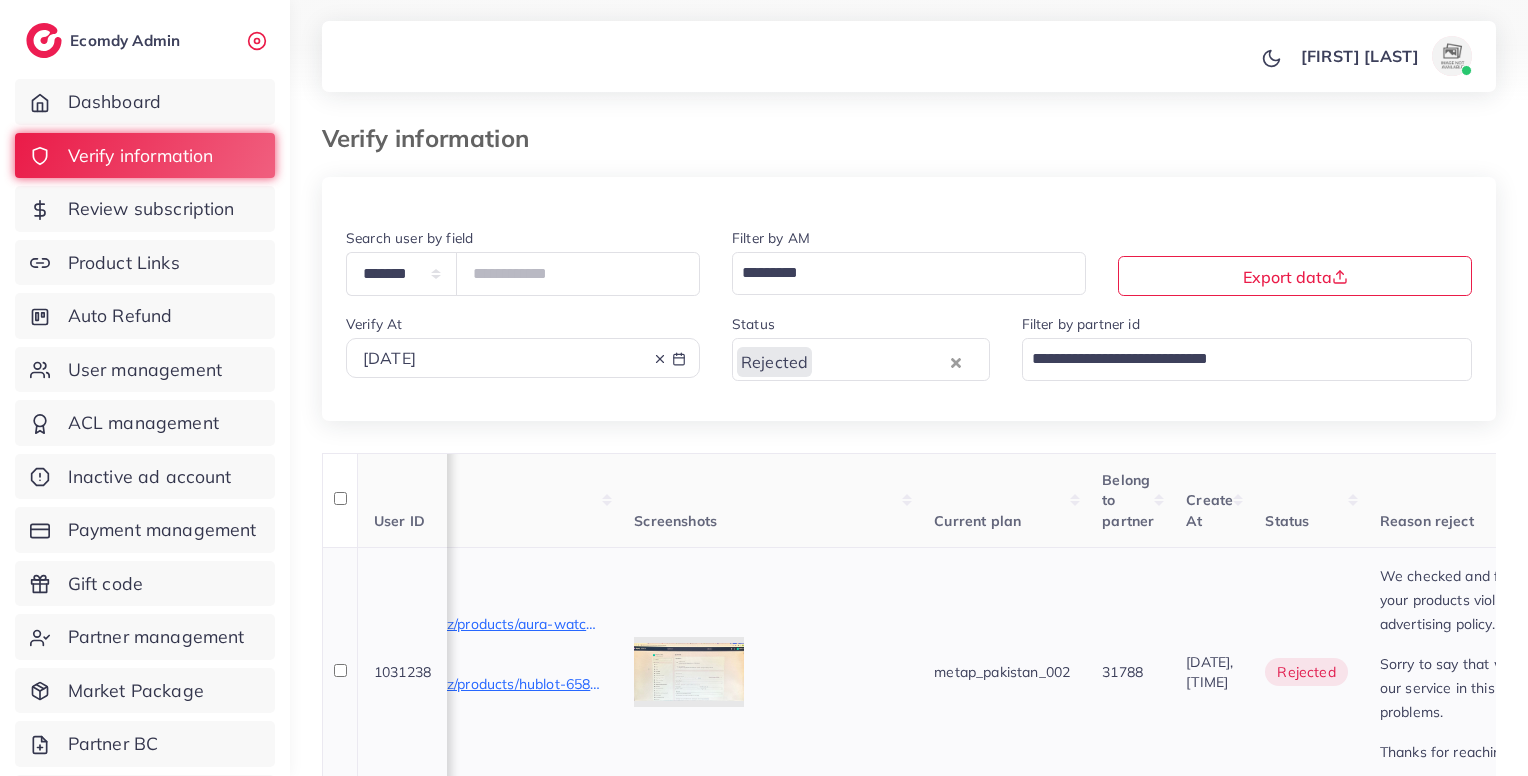 scroll, scrollTop: 208, scrollLeft: 0, axis: vertical 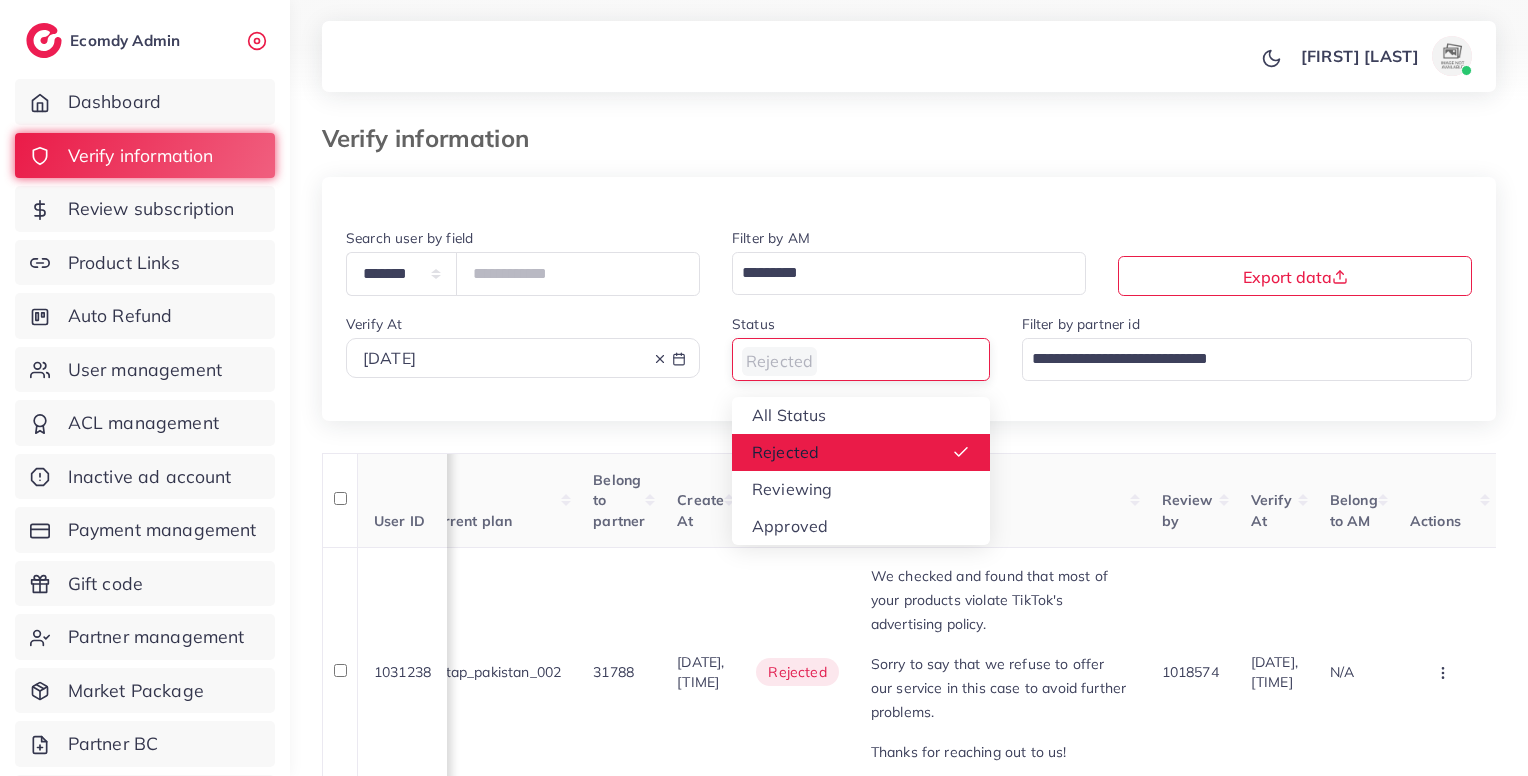 click on "Rejected" at bounding box center (849, 359) 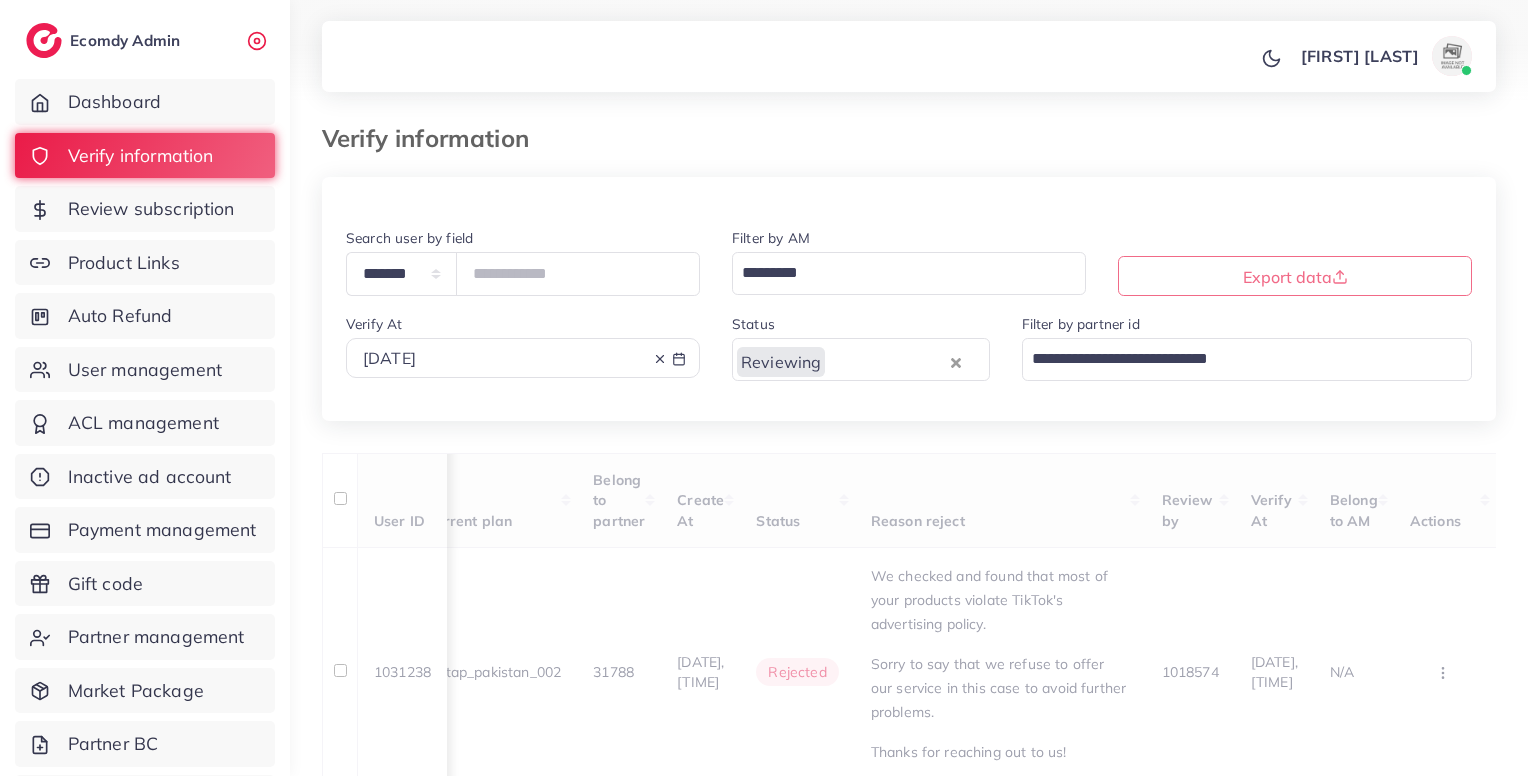 click on "1031238   [FIRST] [LAST]  [EMAIL]  [COUNTRY]   PK [PHONE]   https://www.facebook.com/share/15tUGnkZ7f/?mibextid=wwXIfr   [PHONE]   N/A   https://sheikhstores.xyz/products/aura-watch-in-arabic-dial-all-colours   [COUNTRY] - rejected   https://sheikhstores.xyz/products/hublot-6581-stainless-steel-water-resistant   [COUNTRY] - rejected   metap_pakistan_002   31788   31/07/2025, 20:19:40   rejected  1018574  N/A  Approve" at bounding box center (909, 1581) 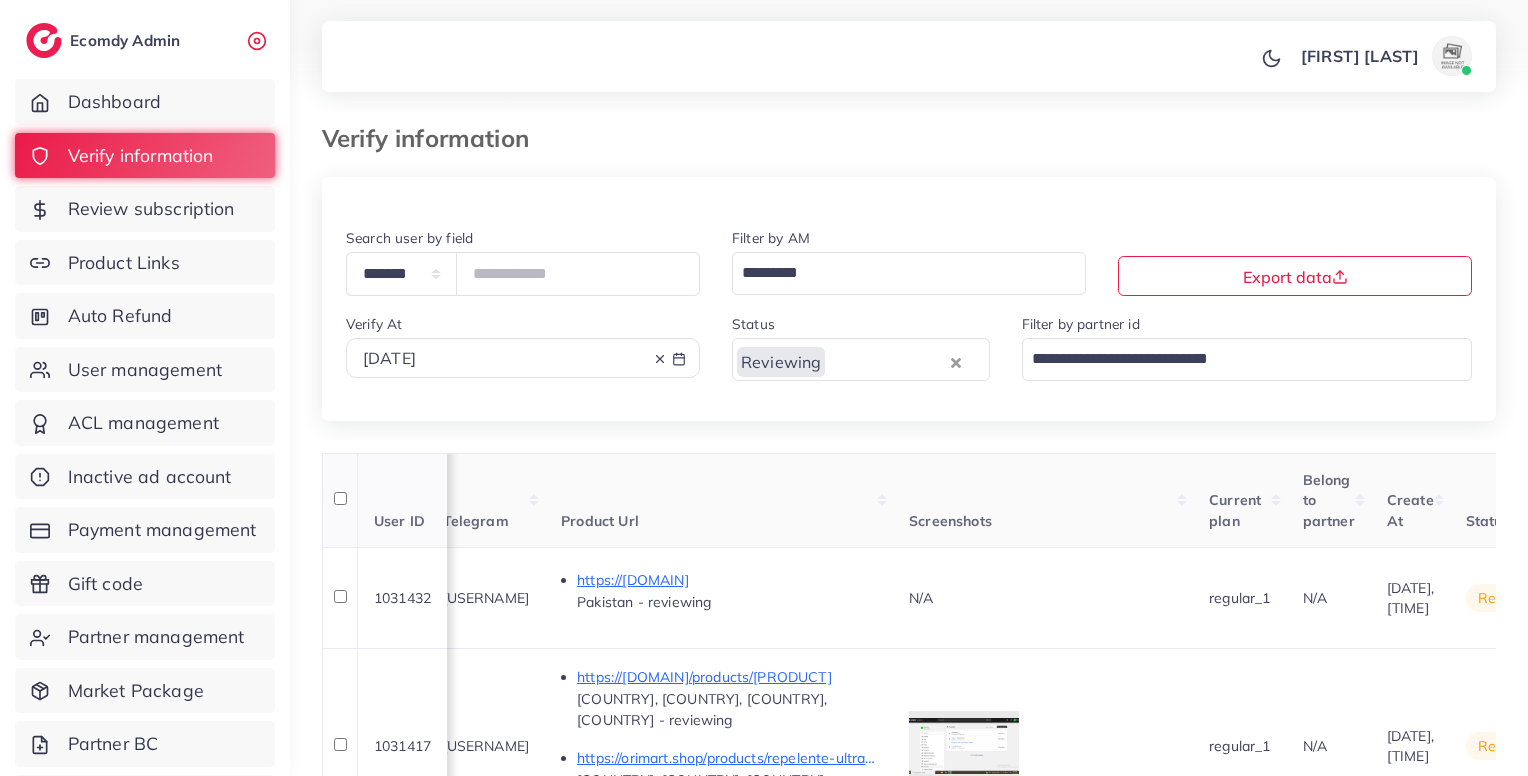 scroll, scrollTop: 0, scrollLeft: 1000, axis: horizontal 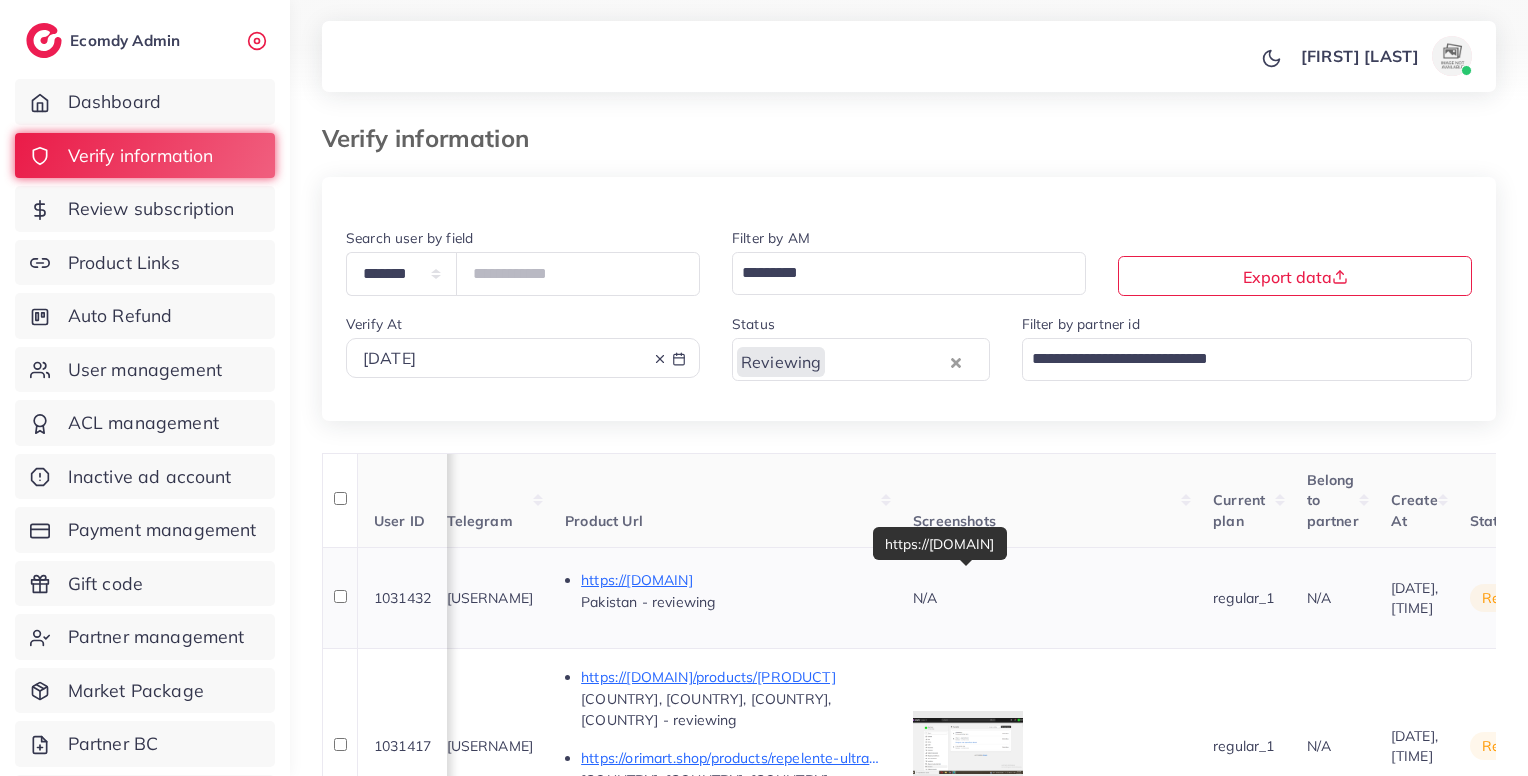 click on "https://[DOMAIN]" at bounding box center [731, 580] 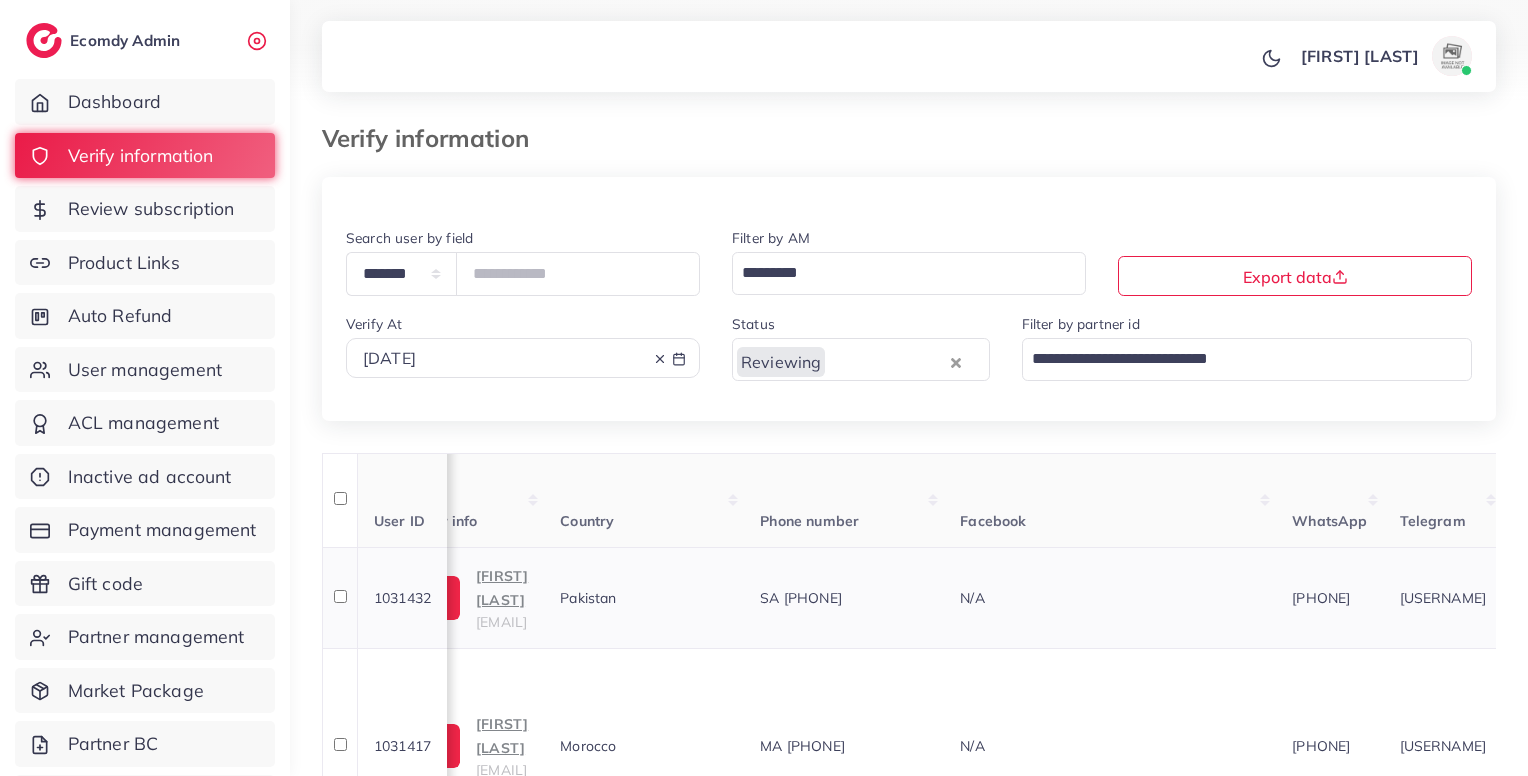 scroll, scrollTop: 0, scrollLeft: 0, axis: both 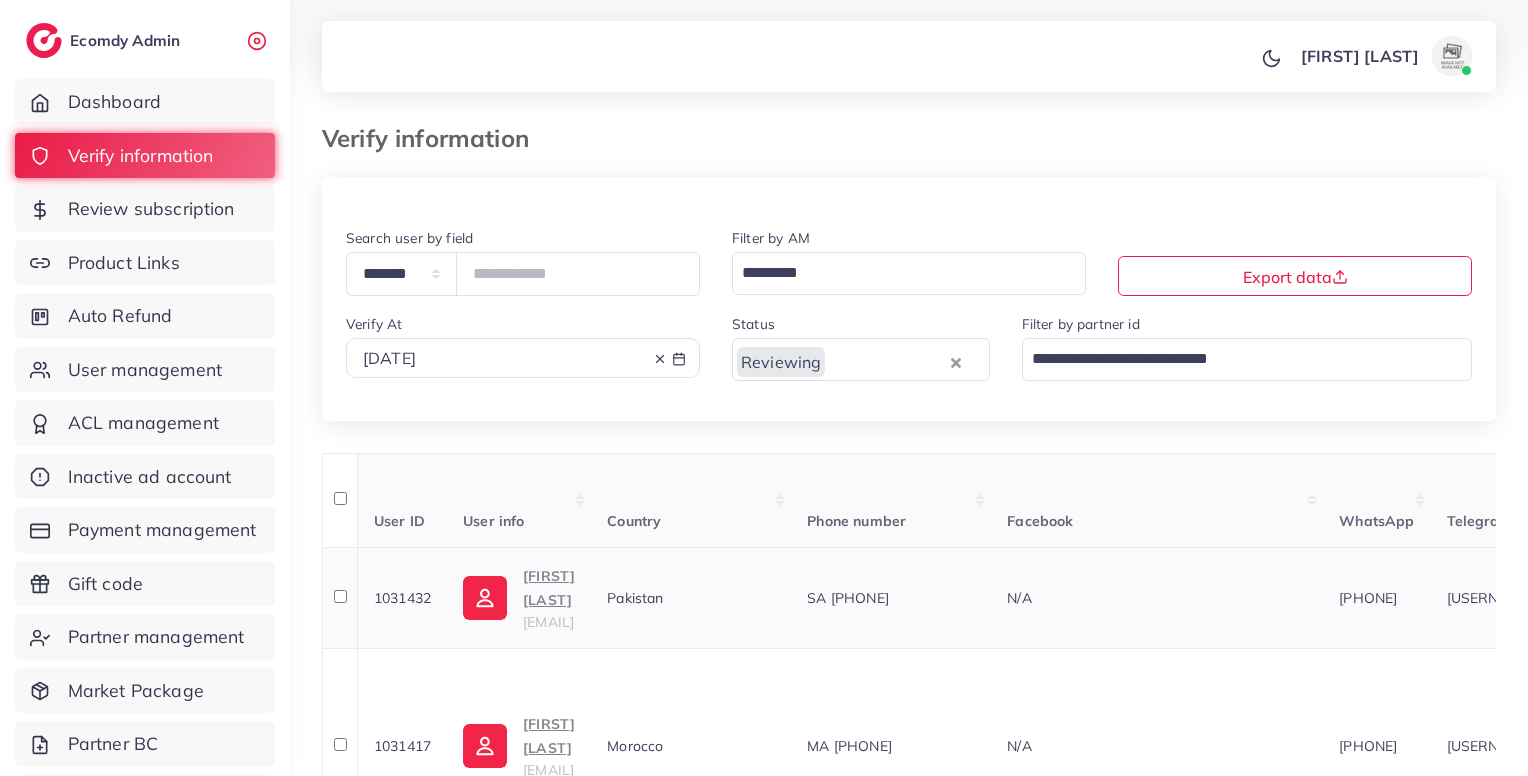 click on "SA [PHONE]" at bounding box center [848, 598] 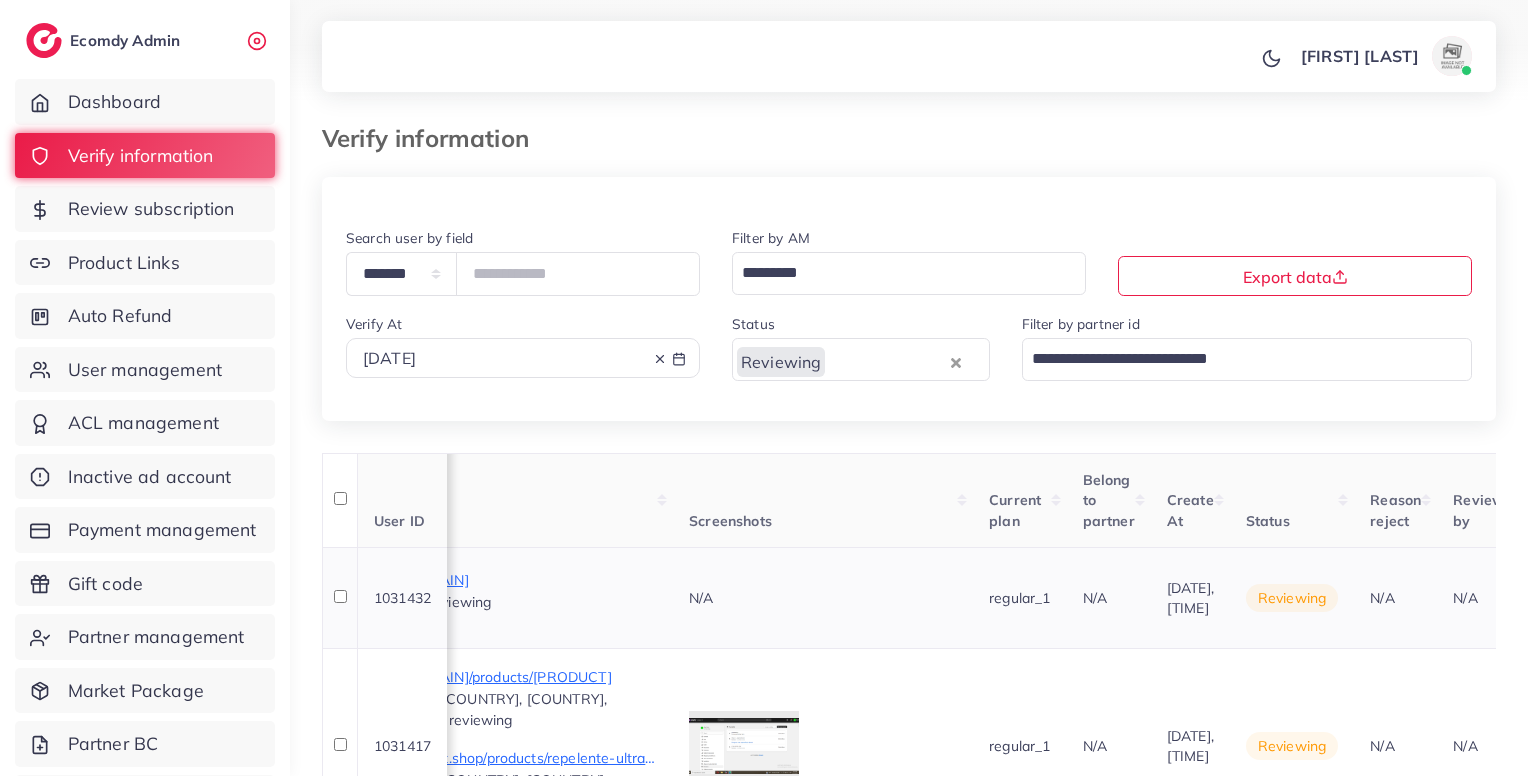 scroll, scrollTop: 0, scrollLeft: 1526, axis: horizontal 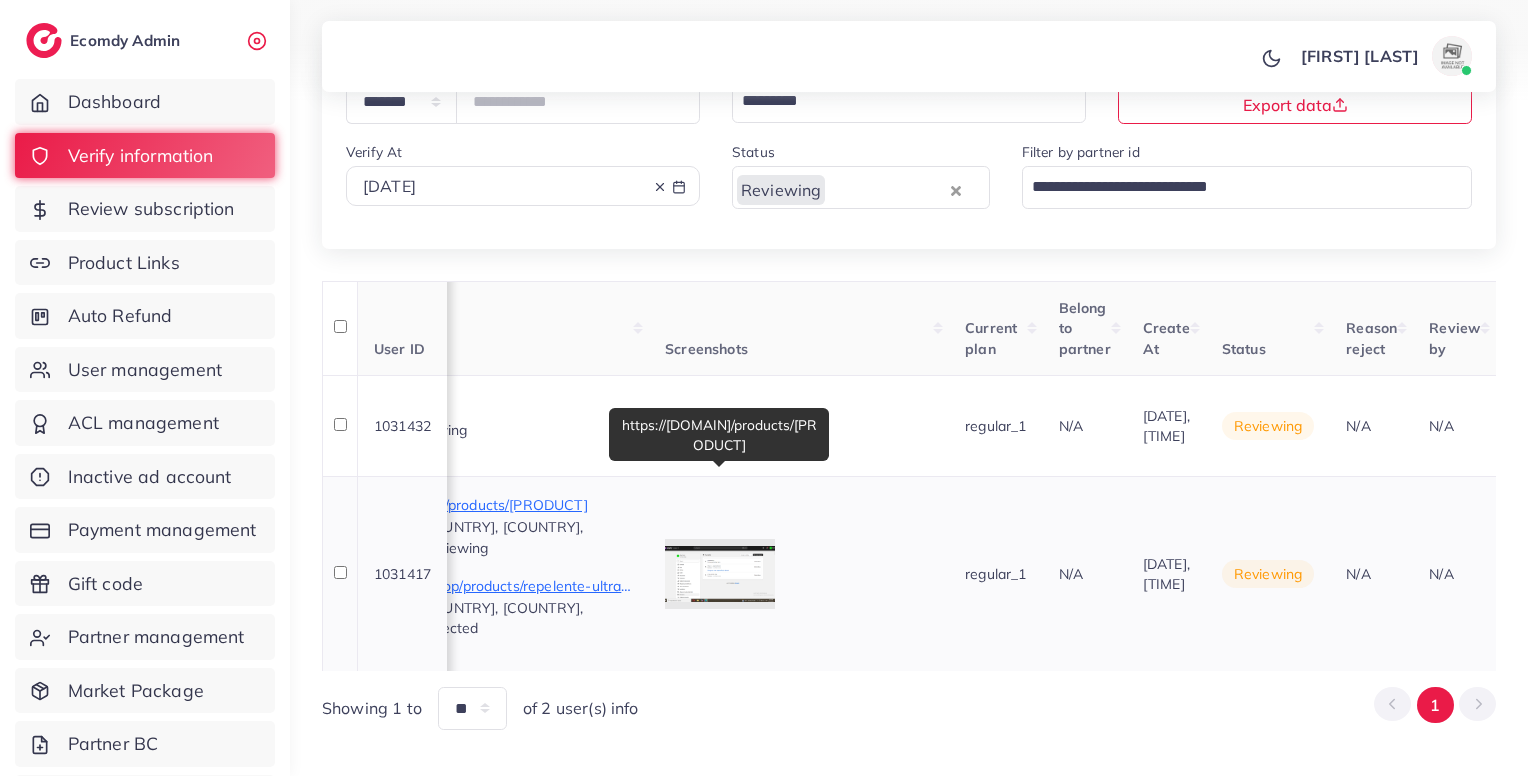 click on "https://[DOMAIN]/products/[PRODUCT]" at bounding box center (483, 505) 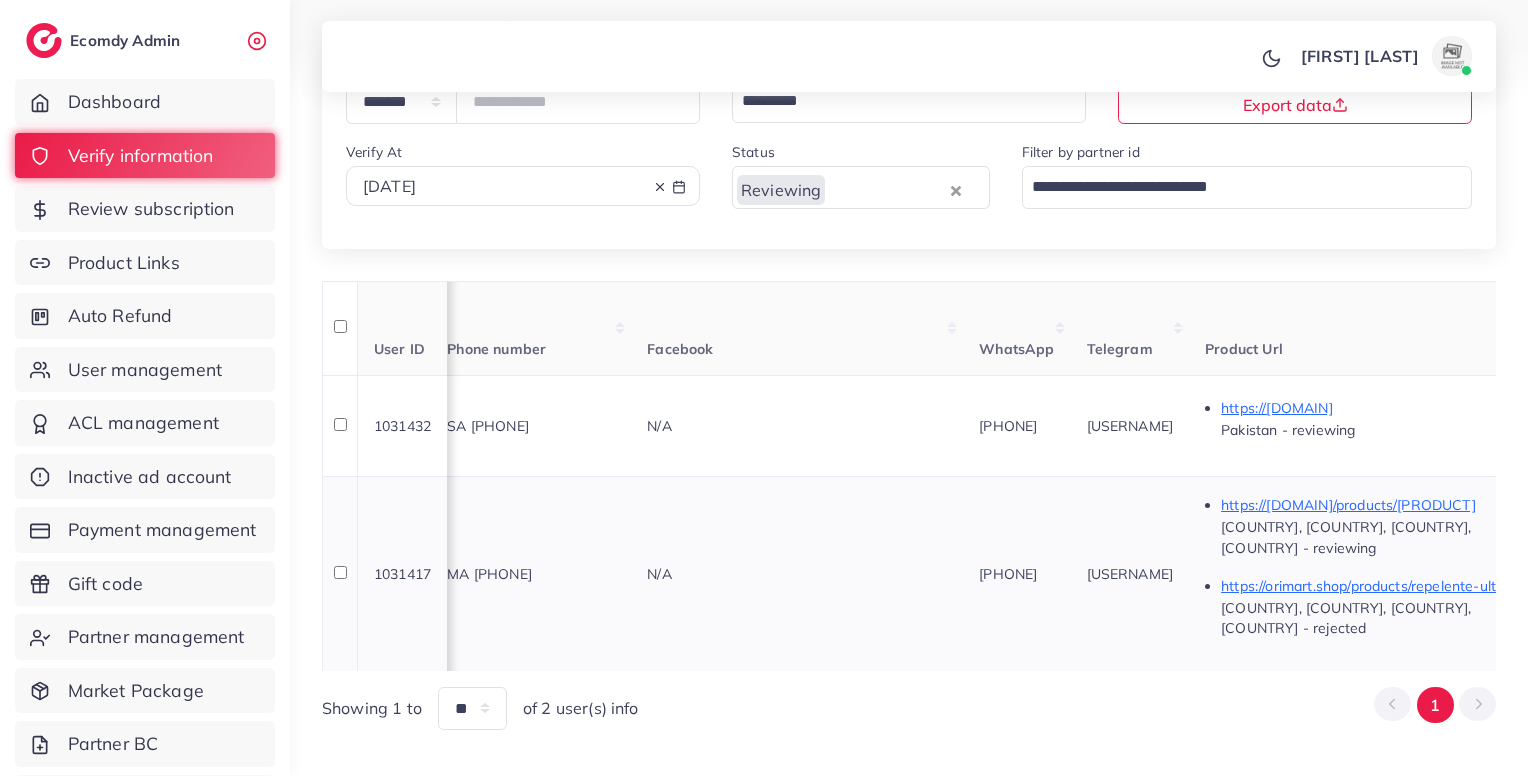 scroll, scrollTop: 0, scrollLeft: 360, axis: horizontal 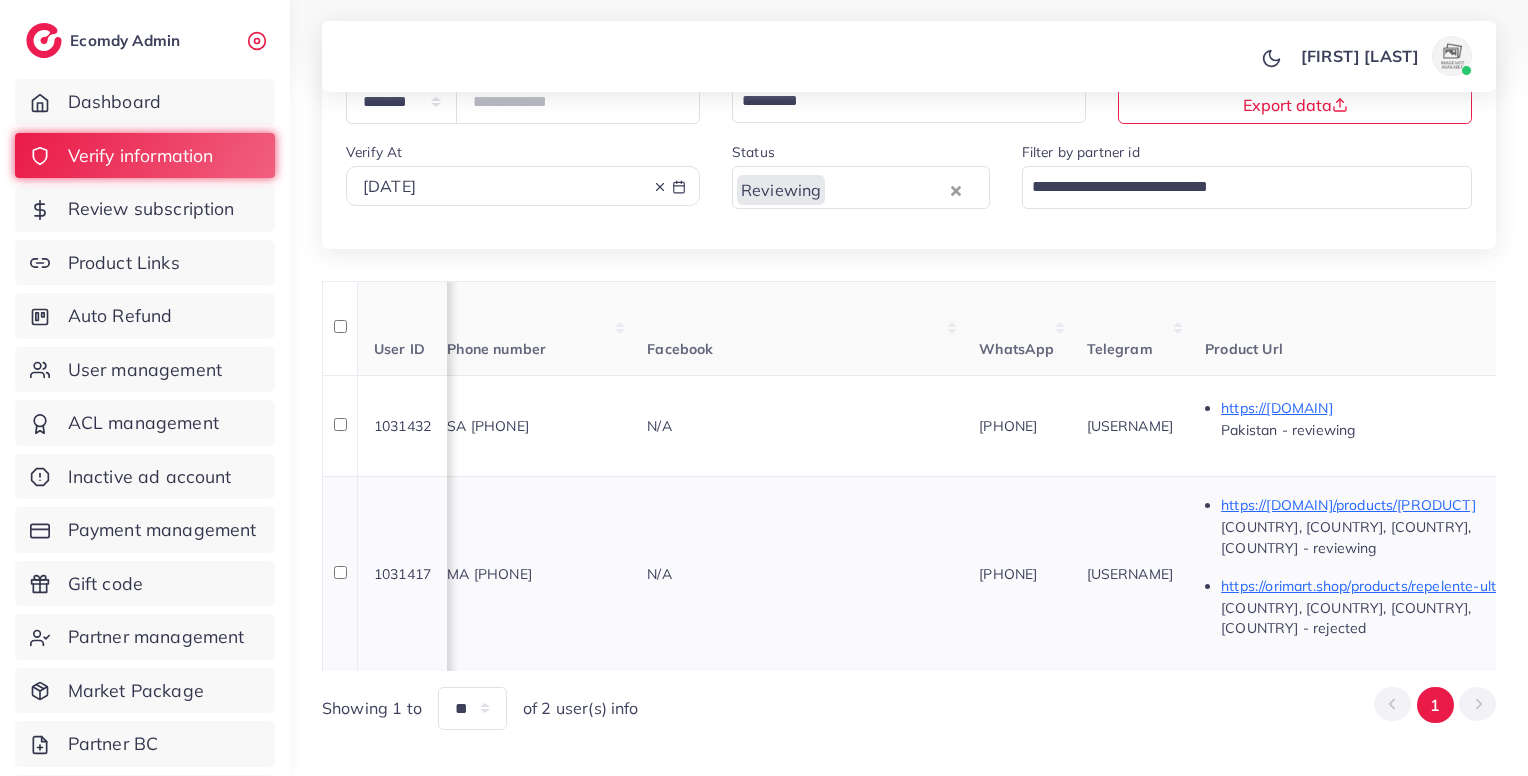 click on "MA [PHONE]" at bounding box center (489, 574) 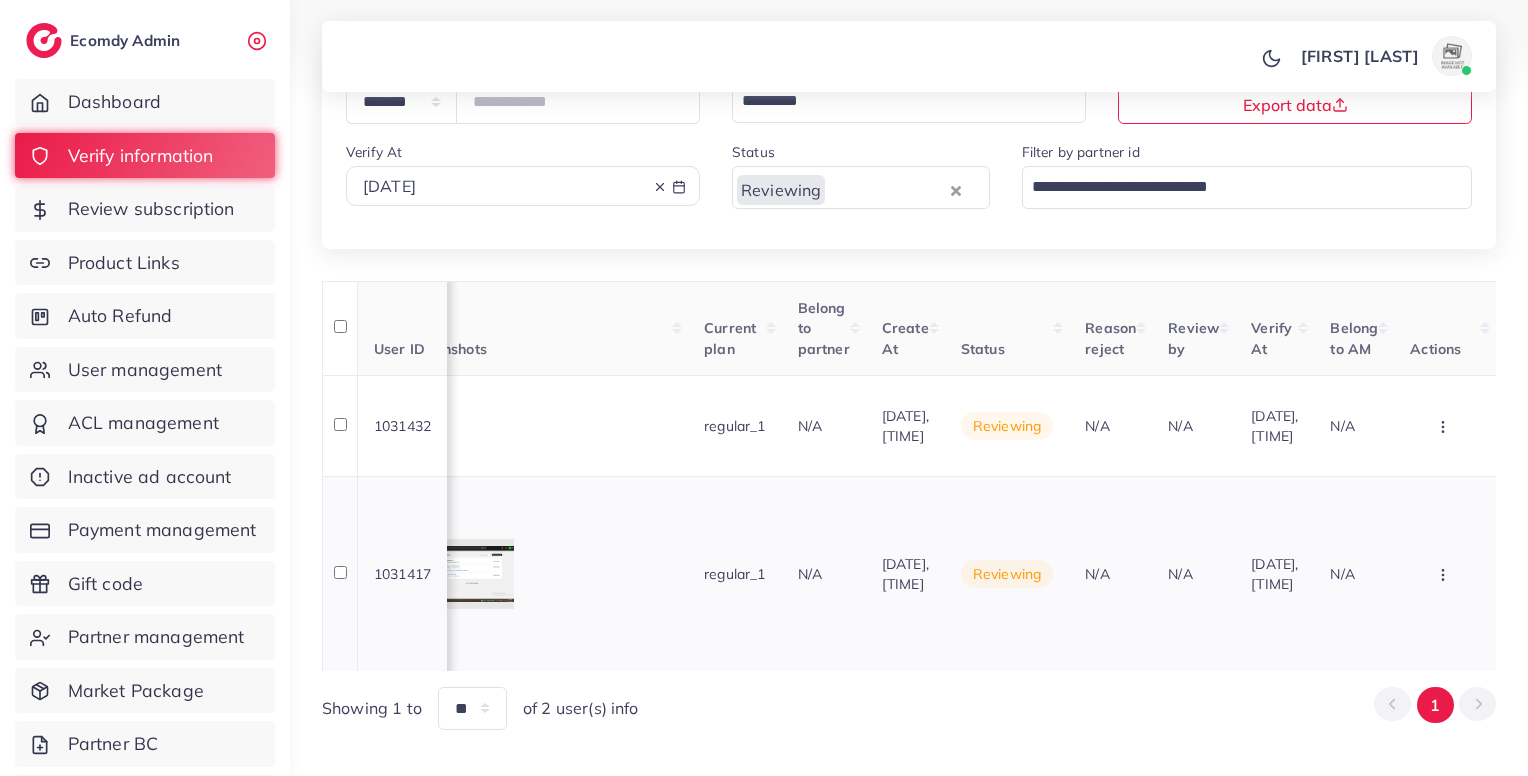 scroll, scrollTop: 0, scrollLeft: 1808, axis: horizontal 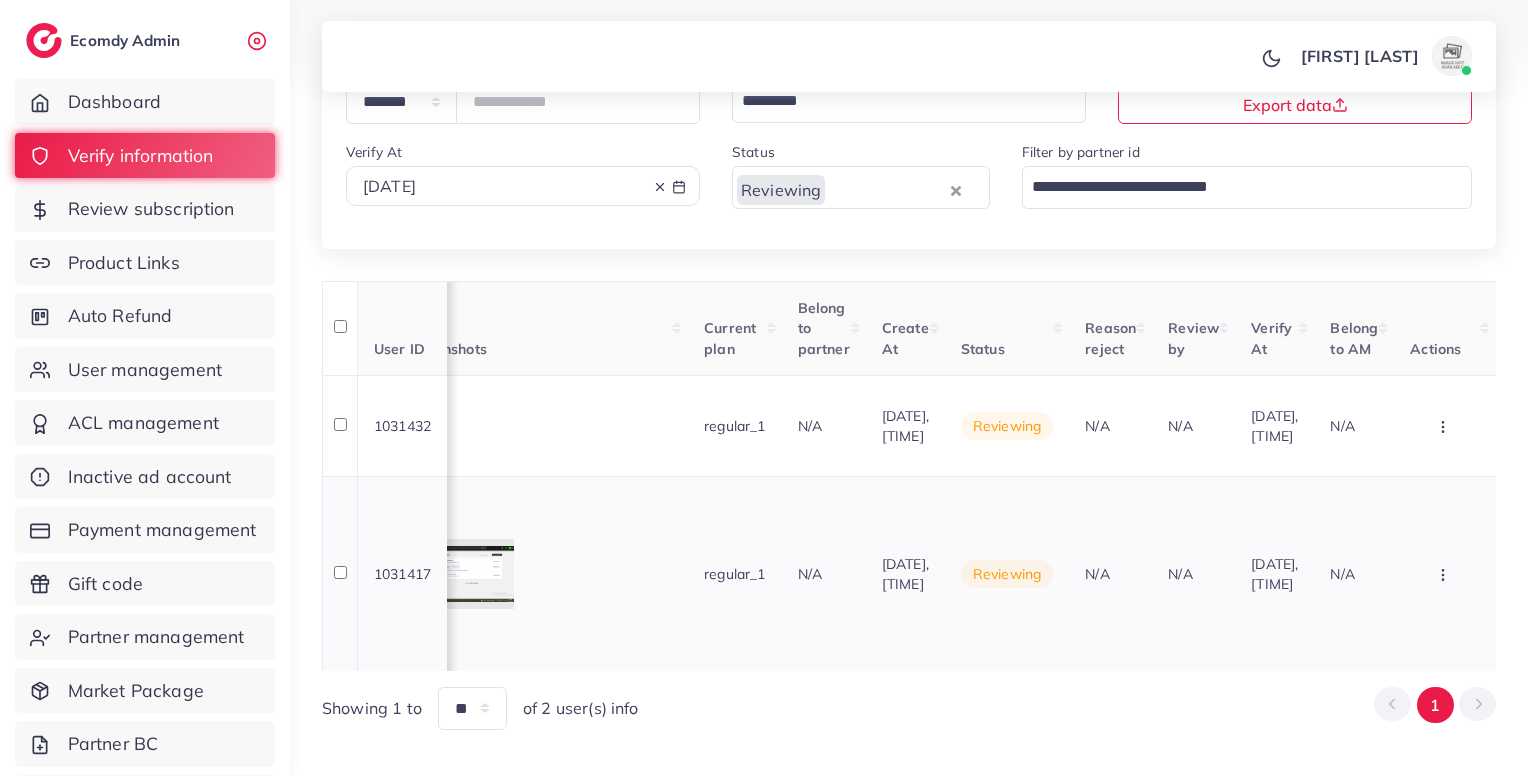 click at bounding box center (1445, 426) 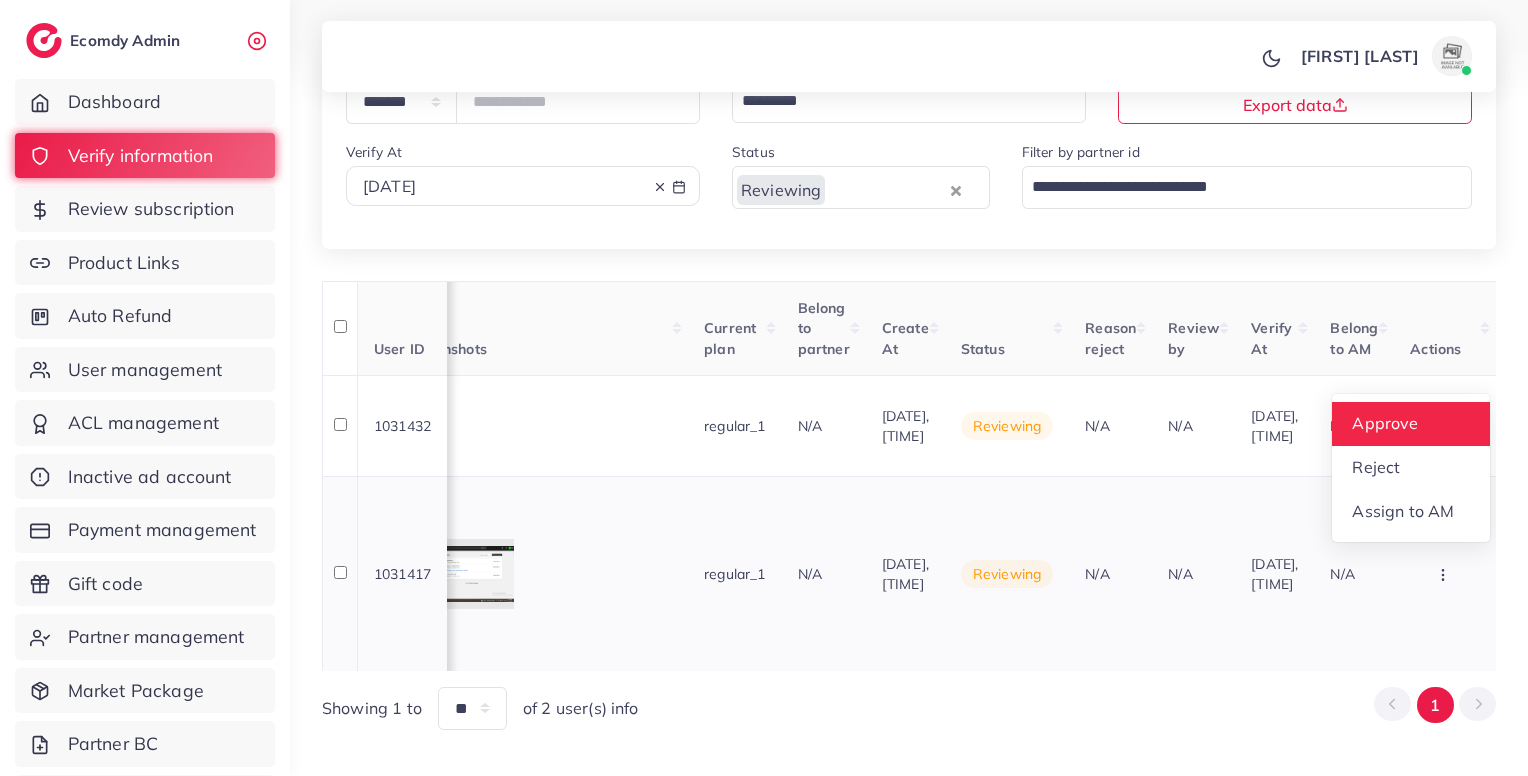 click on "Approve" at bounding box center (1386, 424) 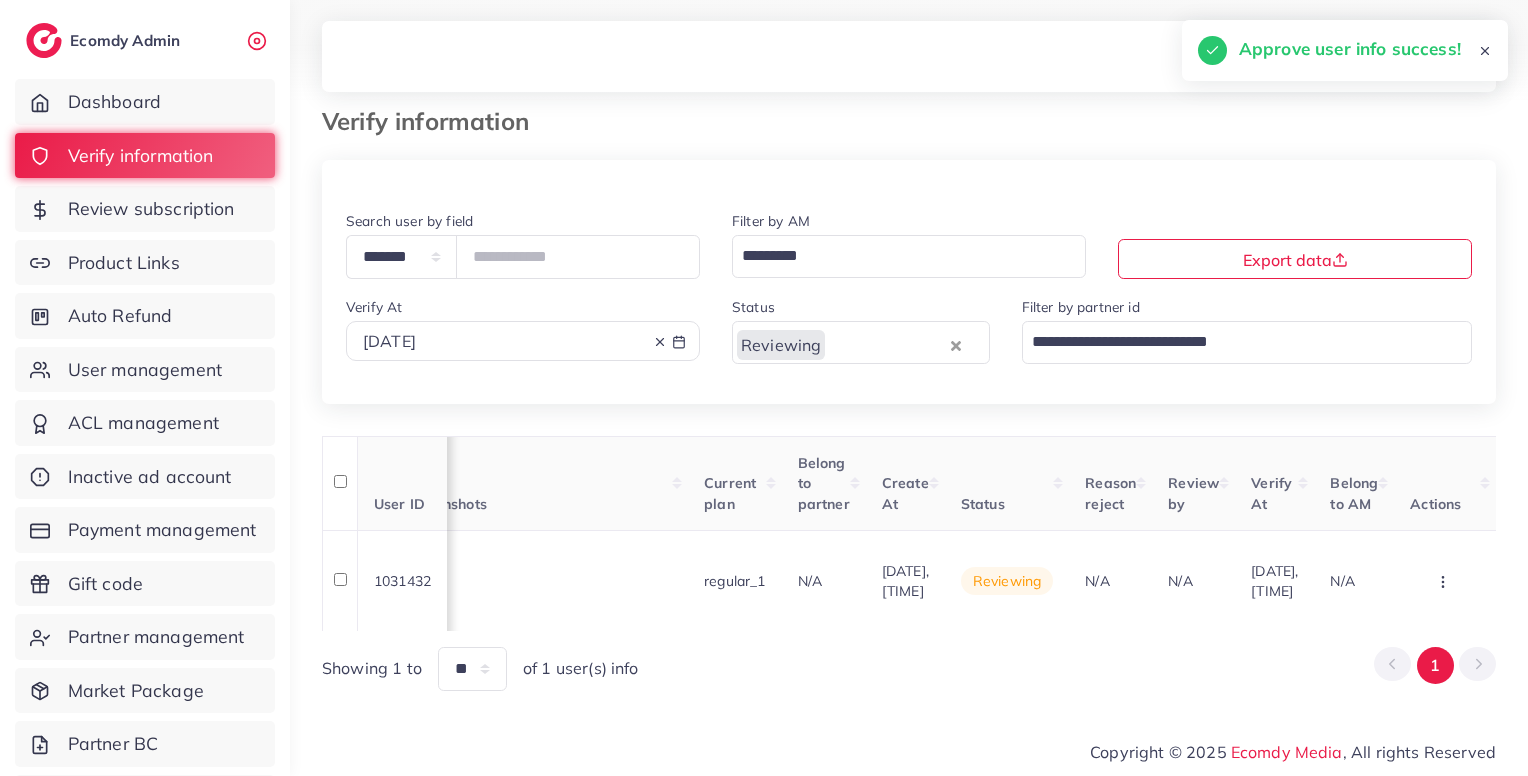 scroll, scrollTop: 19, scrollLeft: 0, axis: vertical 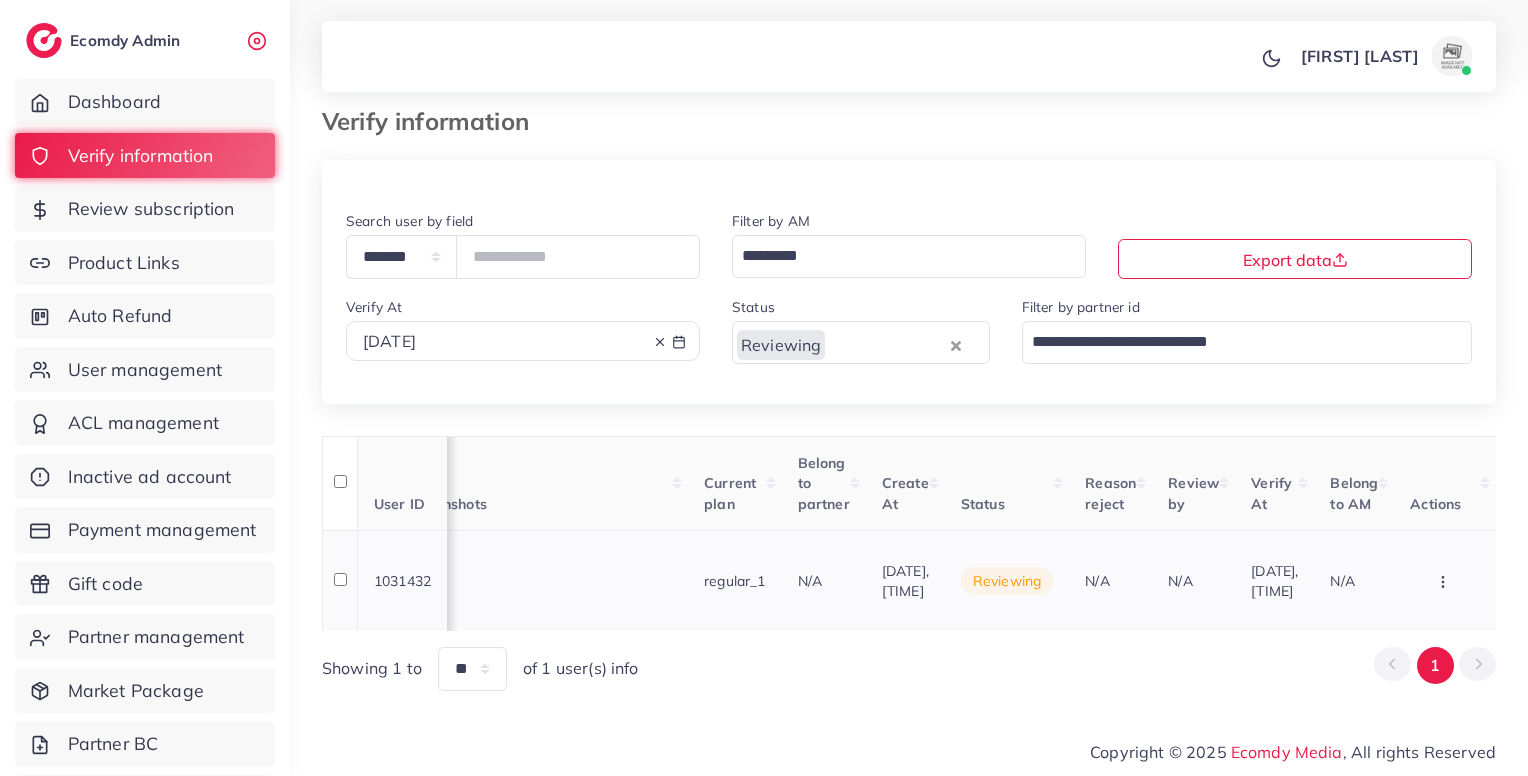 click on "[DATE], [TIME]" at bounding box center [905, 581] 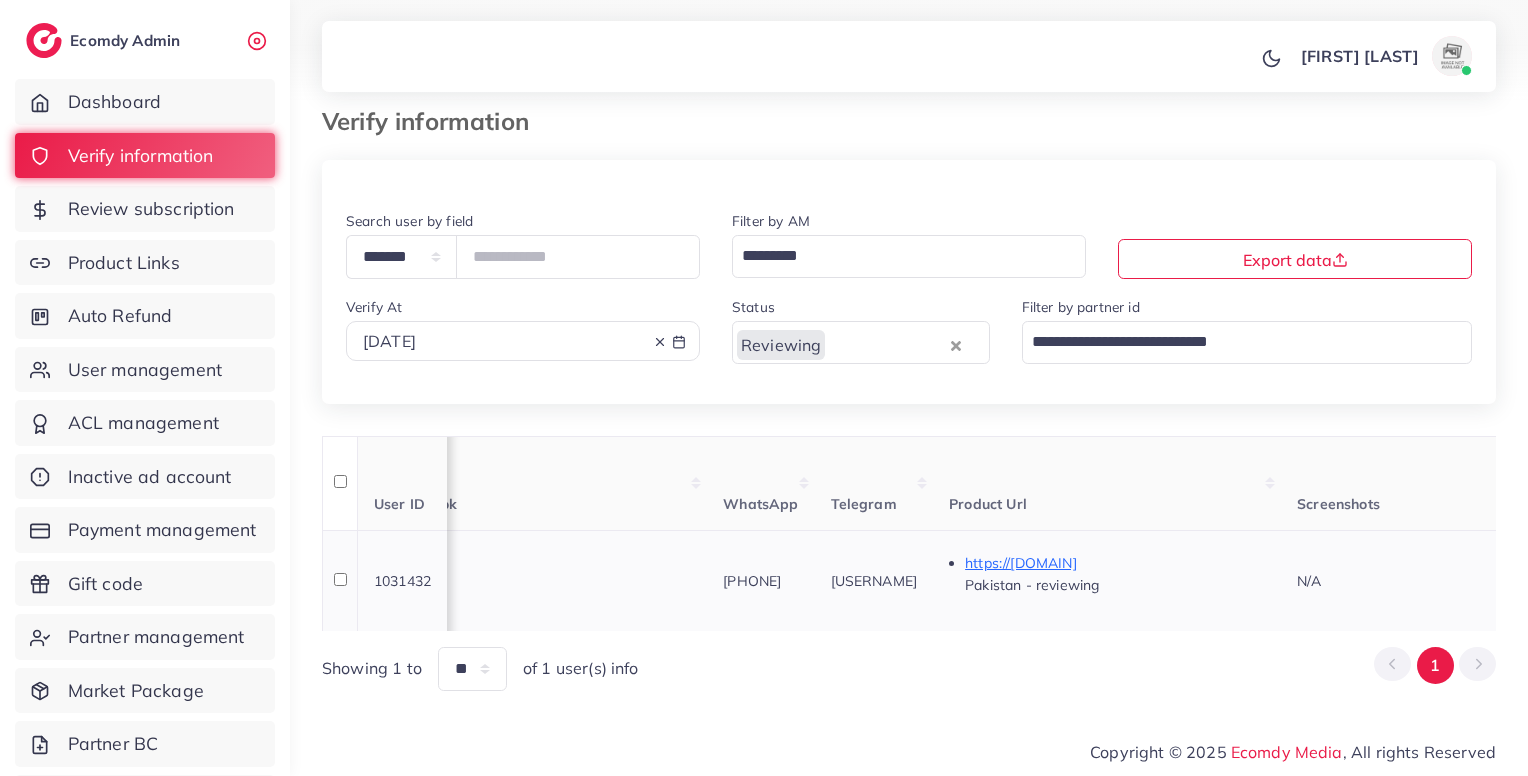 scroll, scrollTop: 0, scrollLeft: 595, axis: horizontal 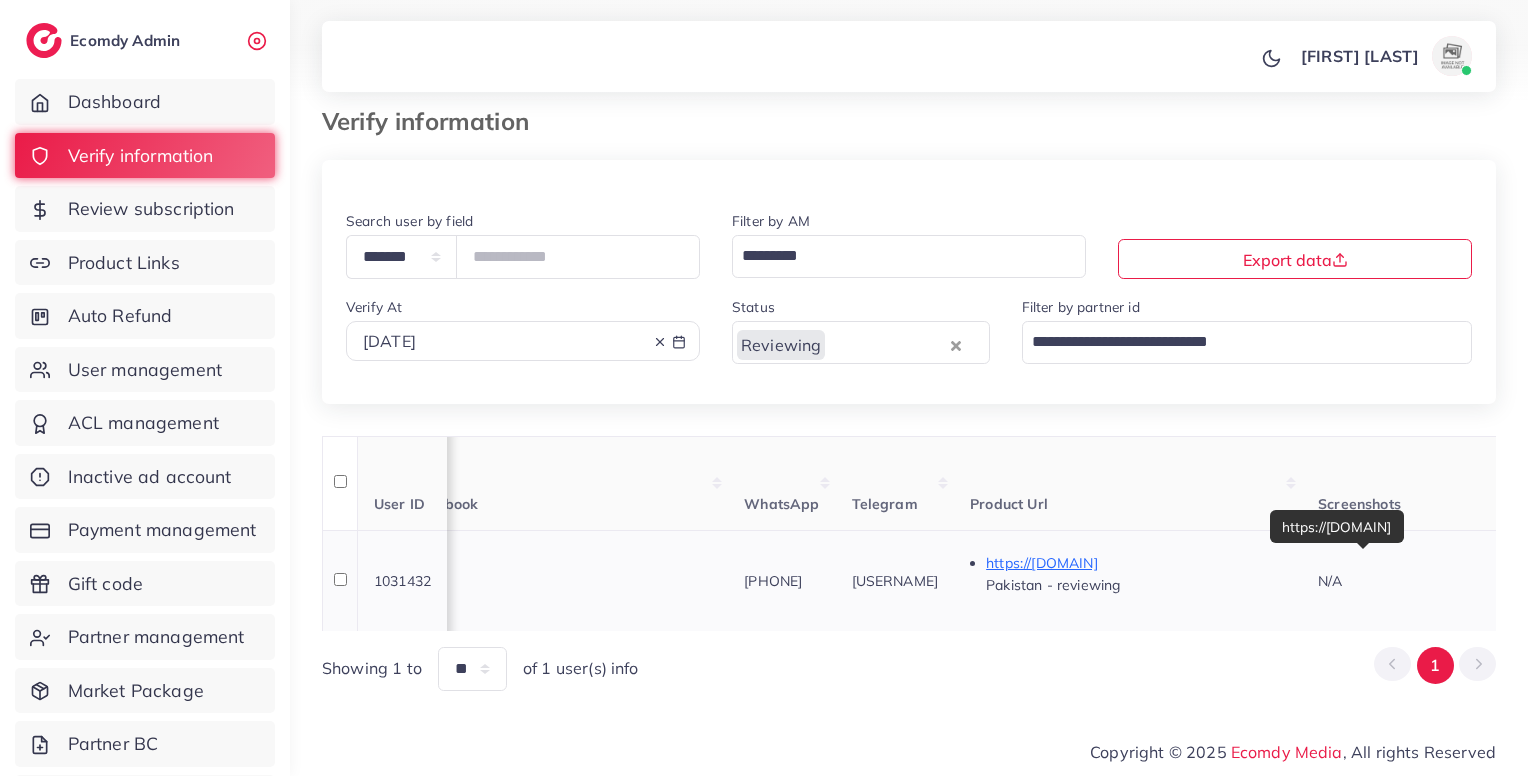 click on "https://[DOMAIN]" at bounding box center (1136, 563) 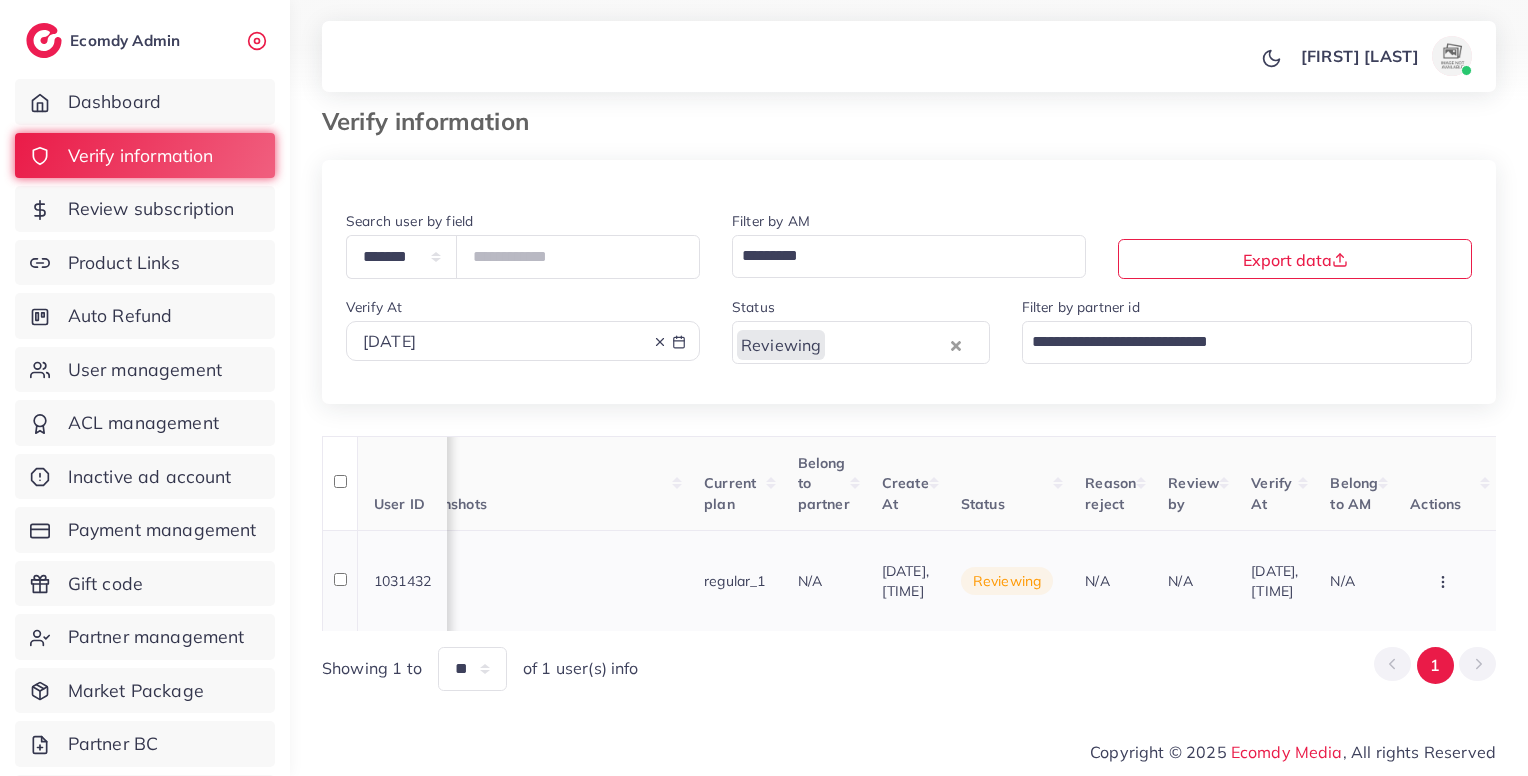 scroll, scrollTop: 0, scrollLeft: 1800, axis: horizontal 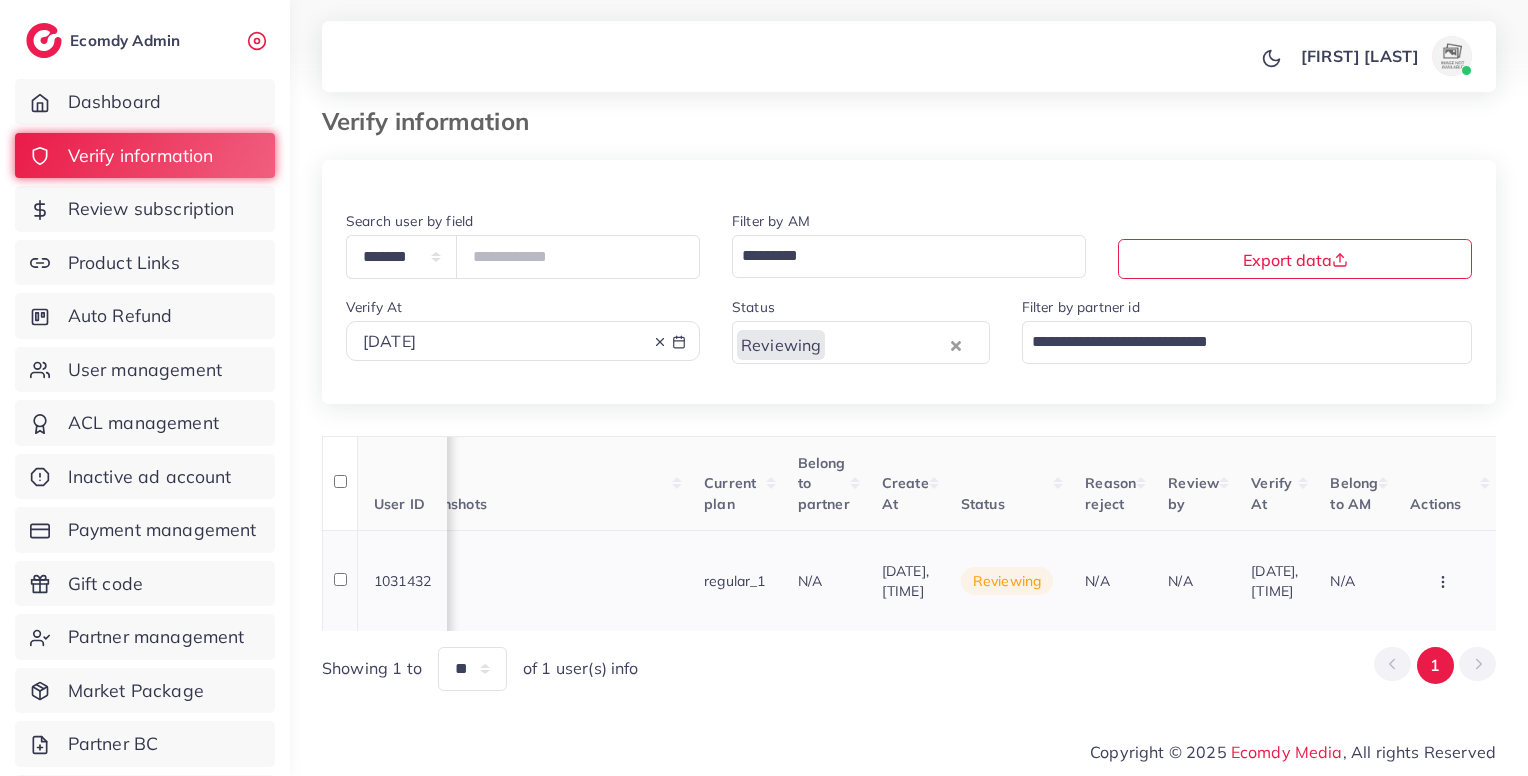 click 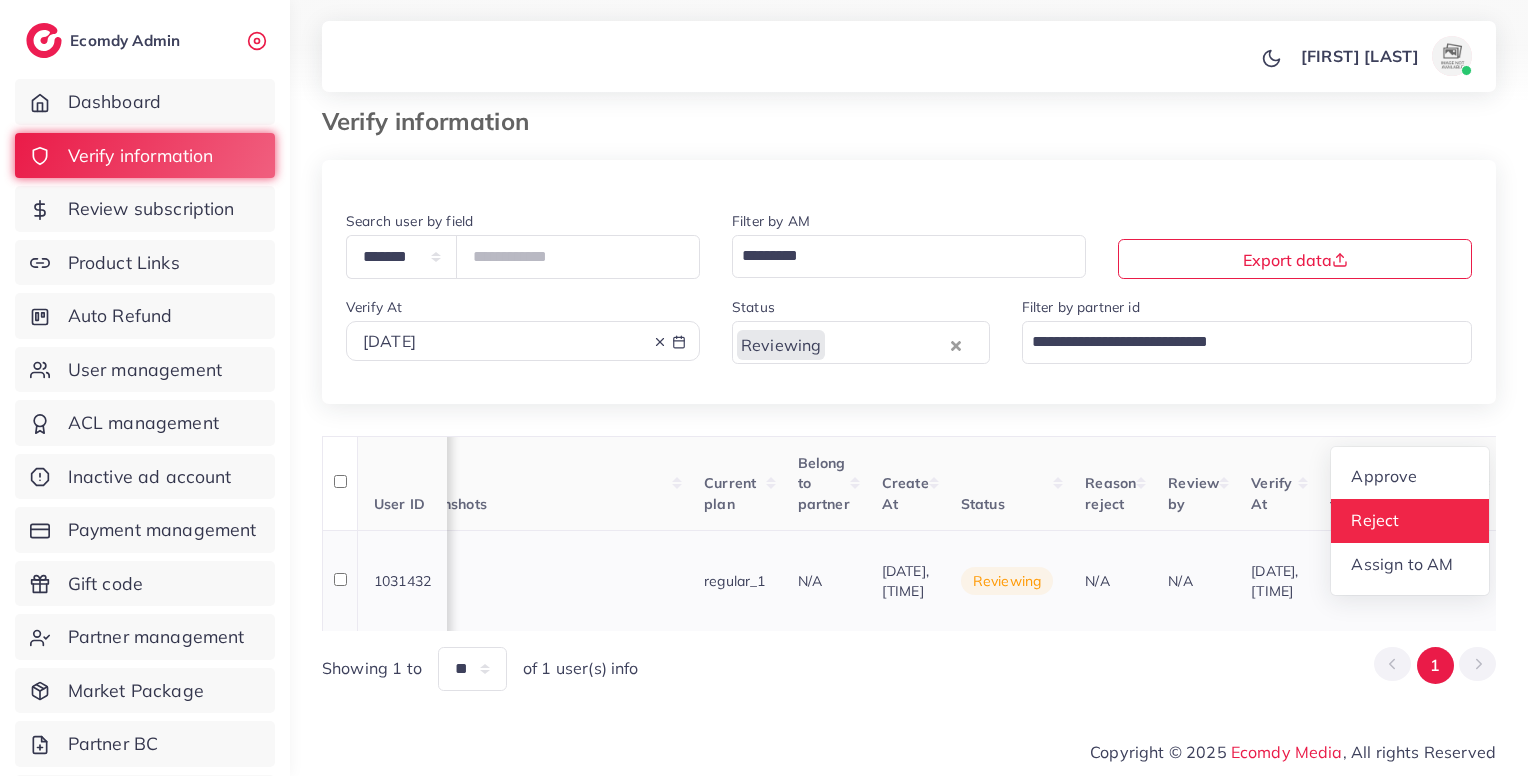click on "Reject" at bounding box center (1376, 520) 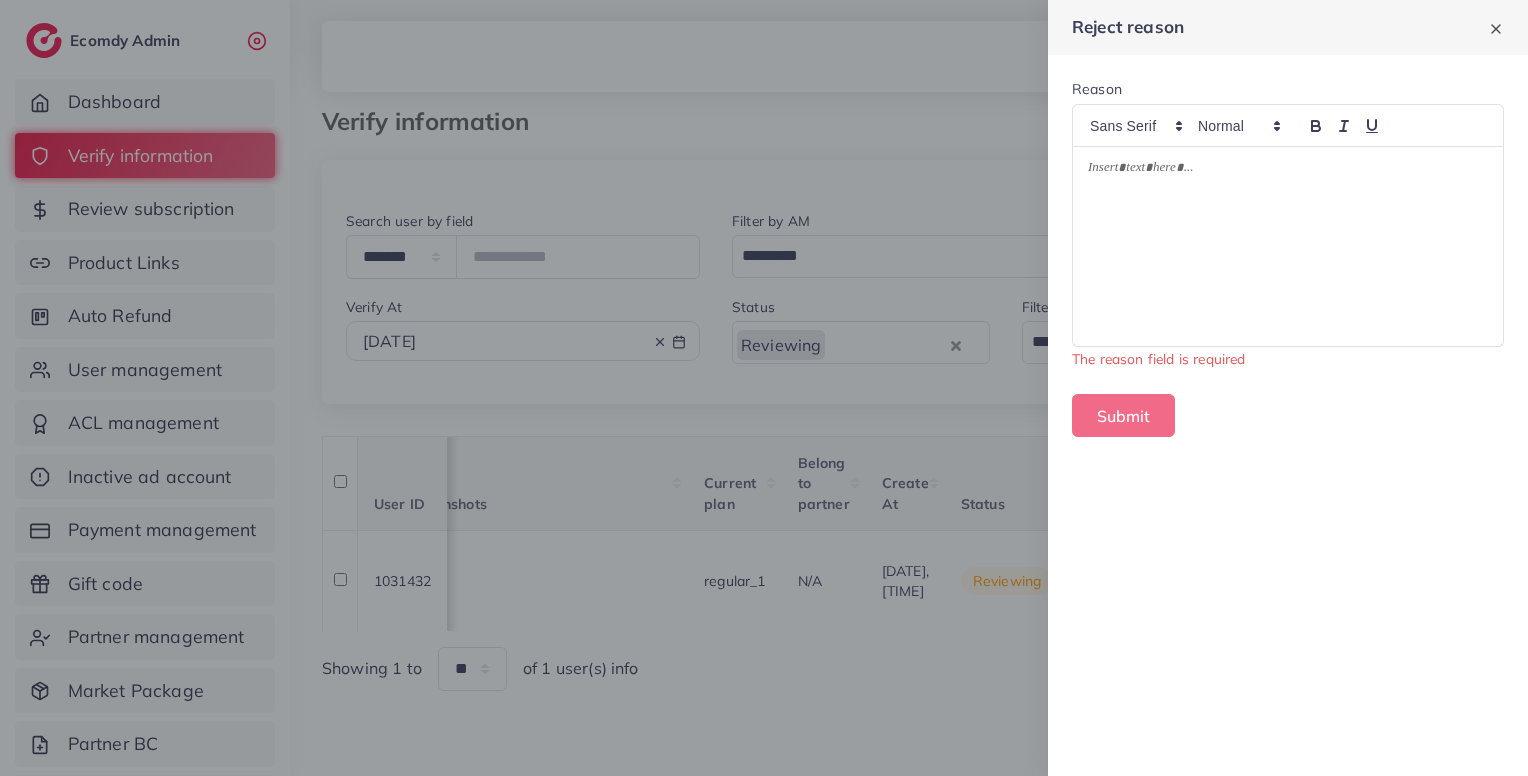 click at bounding box center [1288, 247] 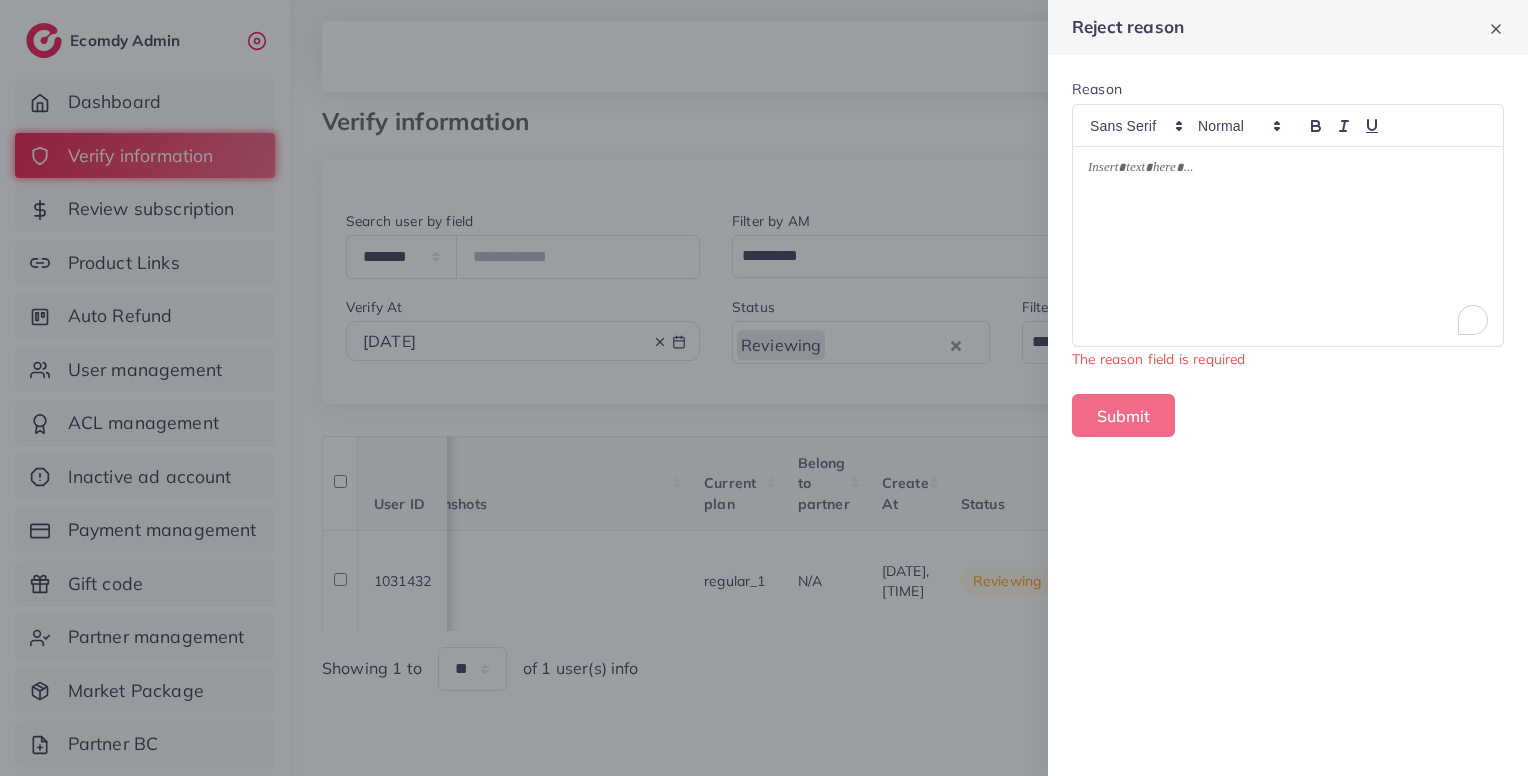 paste 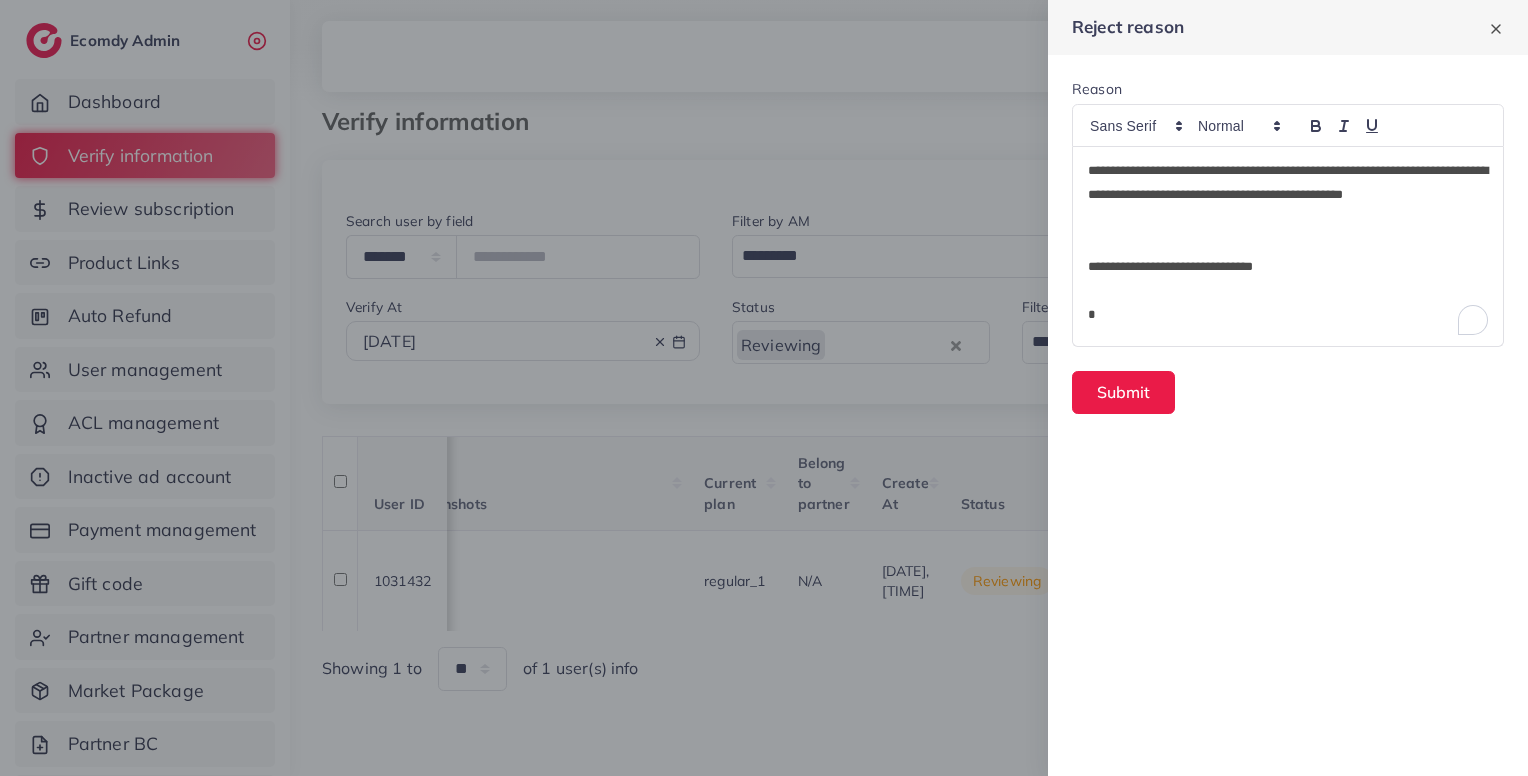 click on "**********" at bounding box center [1288, 267] 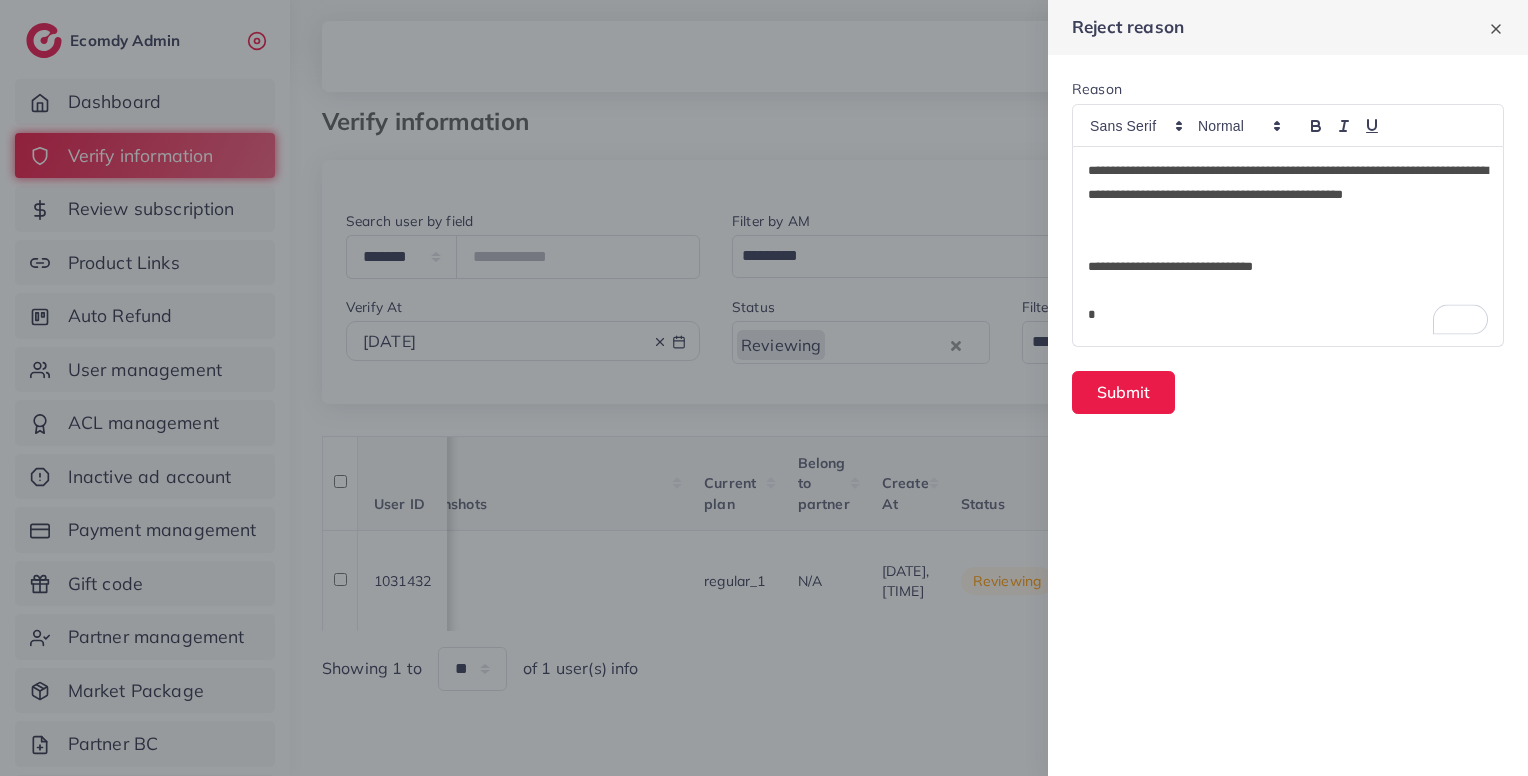 click at bounding box center (1288, 243) 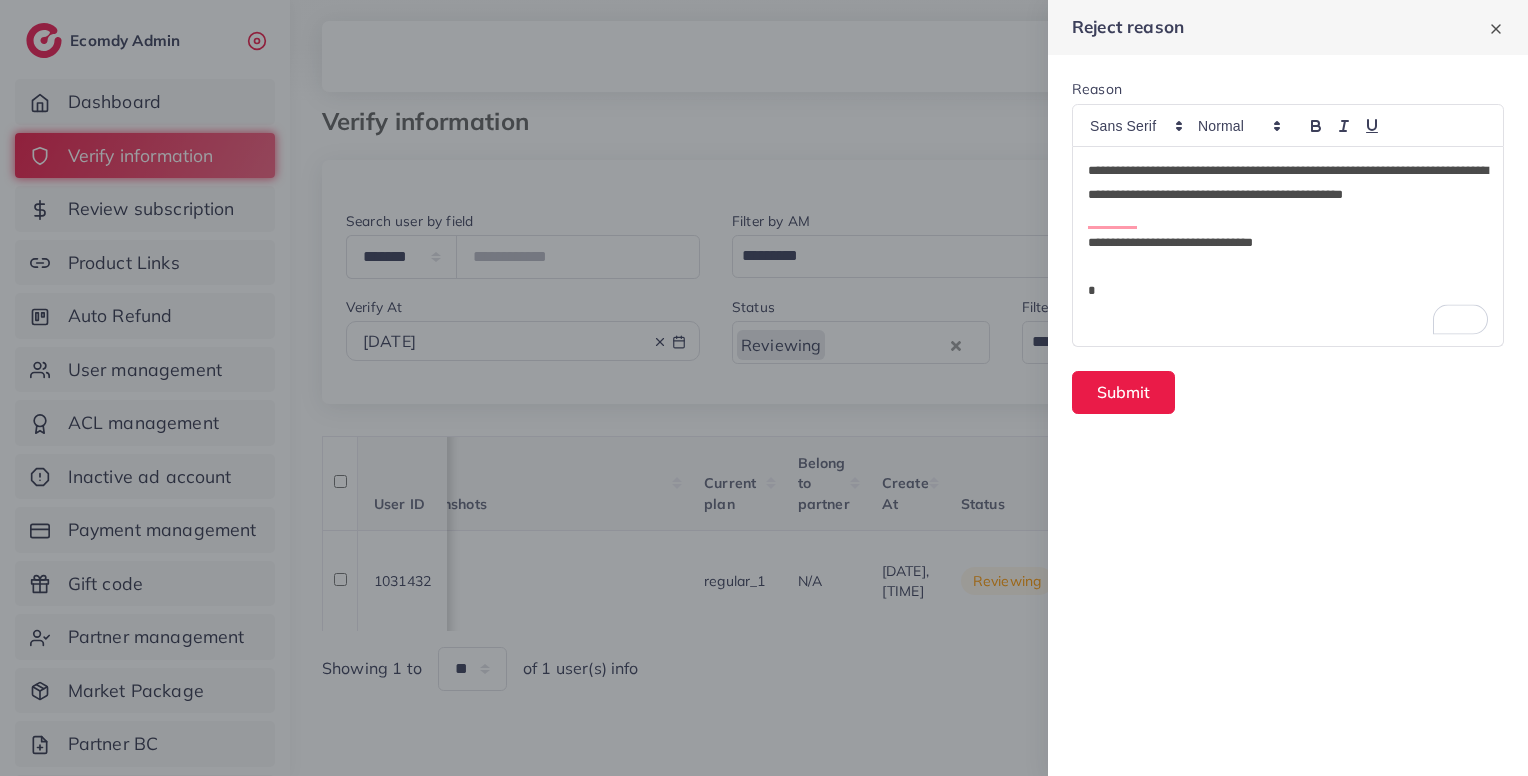 click on "**********" at bounding box center (1288, 243) 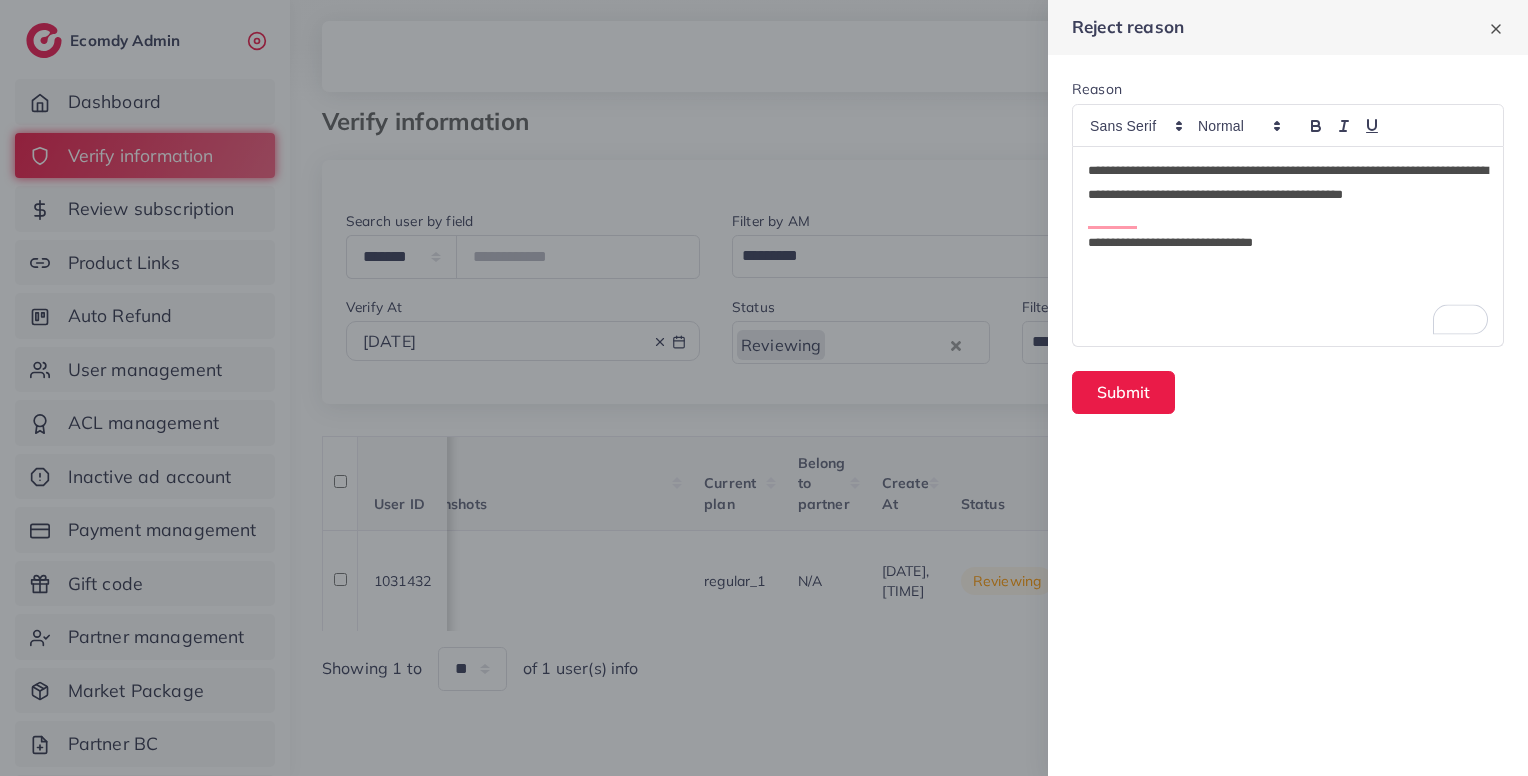 click on "**********" at bounding box center (1288, 195) 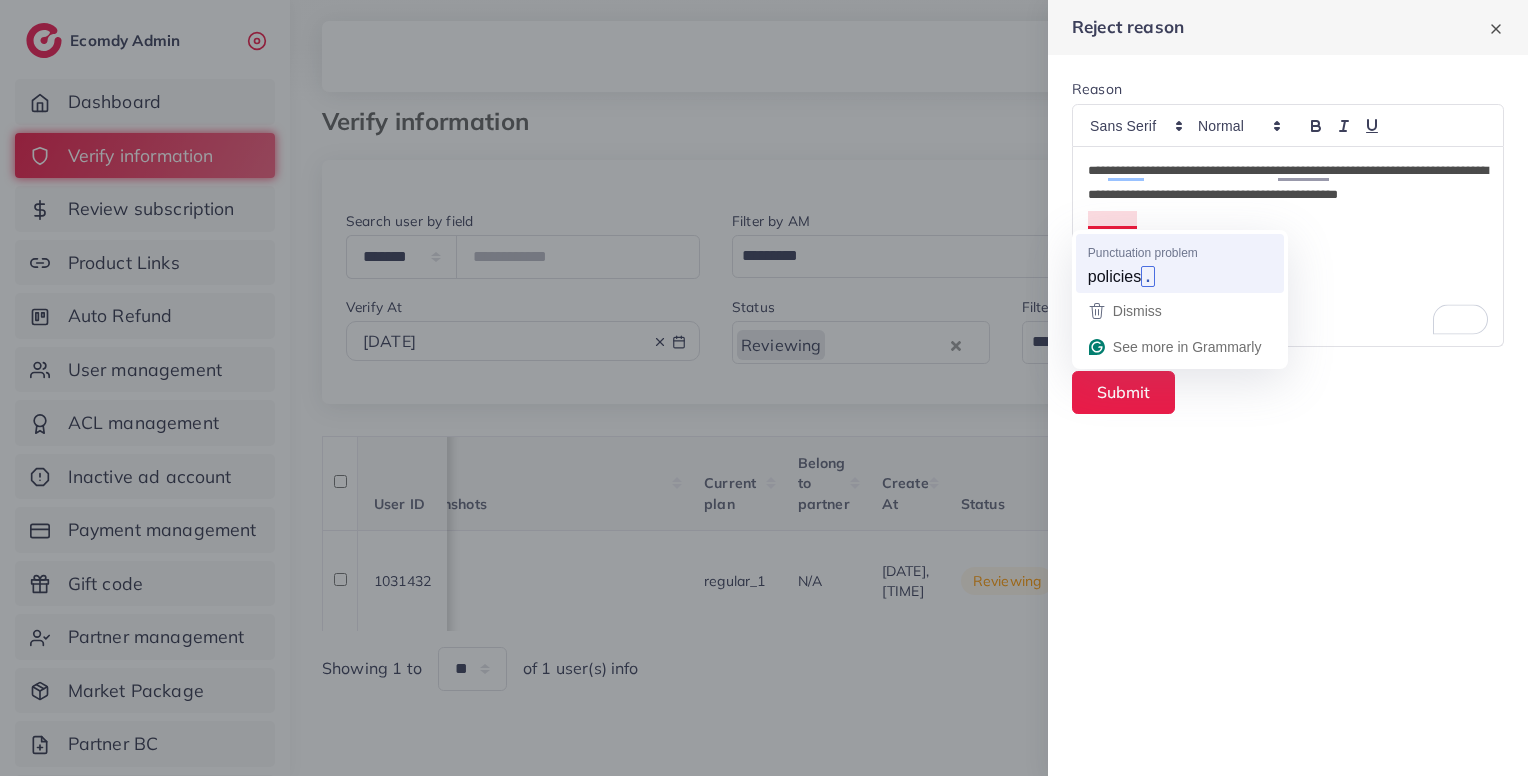 type 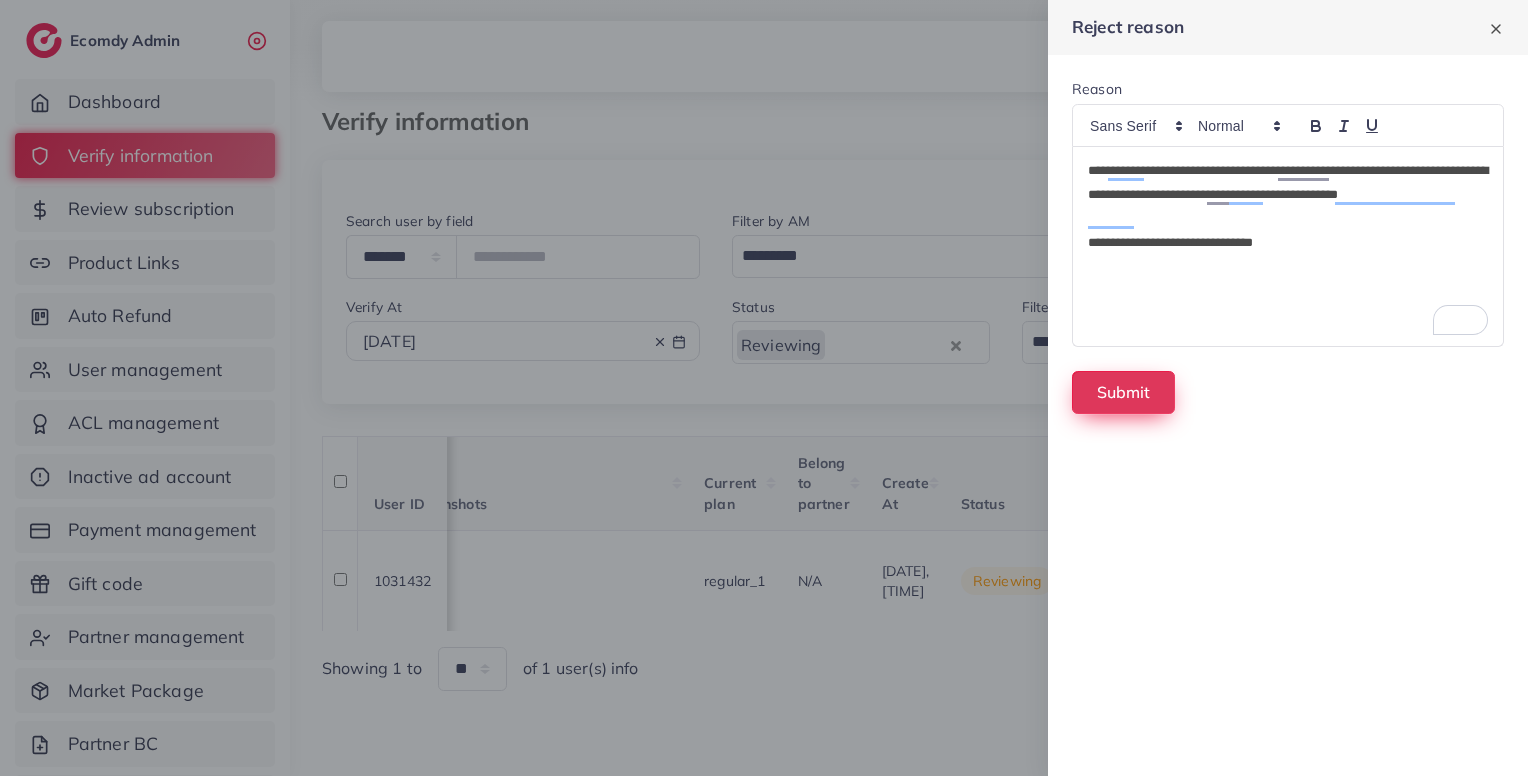 click on "Submit" at bounding box center (1123, 392) 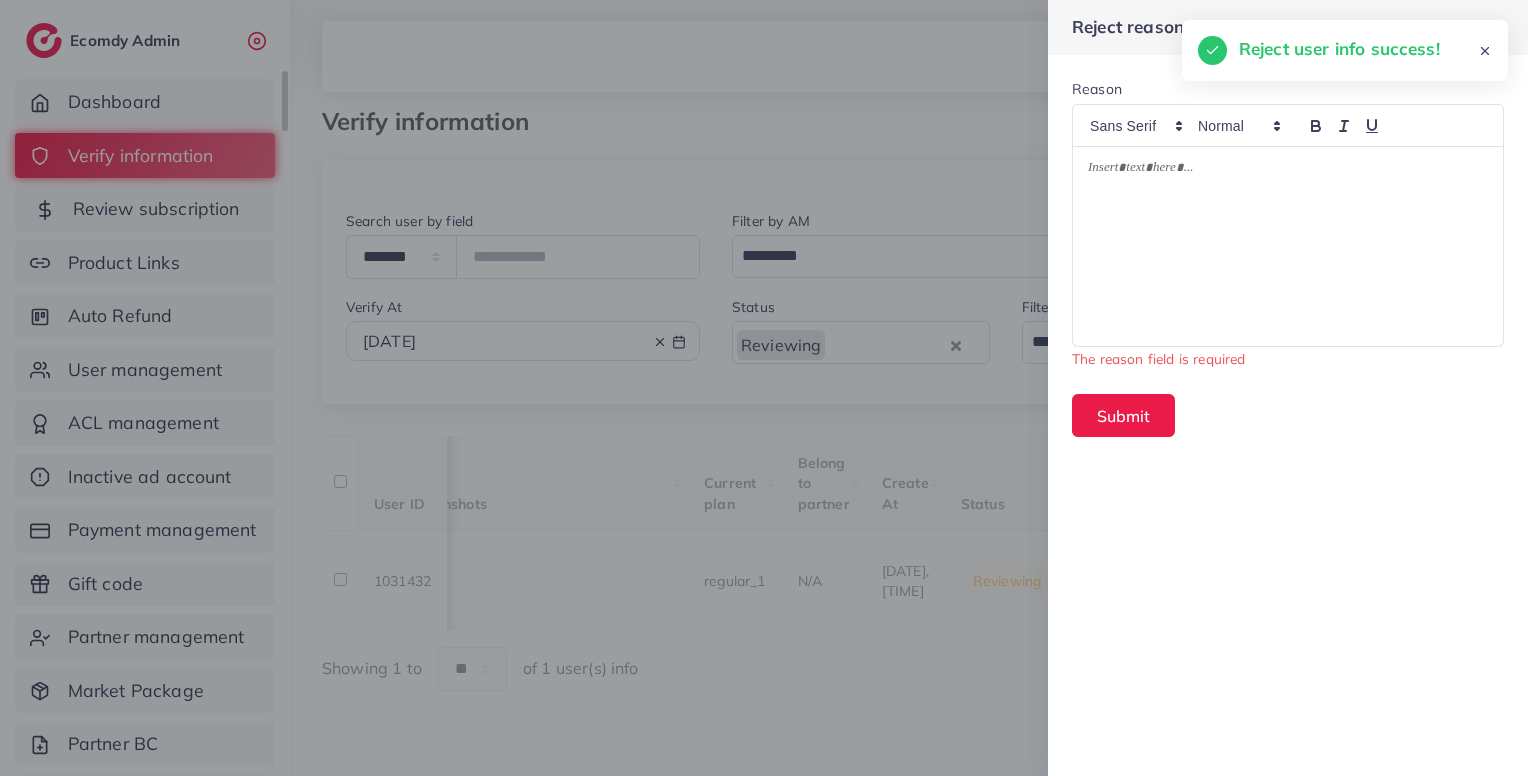 scroll, scrollTop: 0, scrollLeft: 376, axis: horizontal 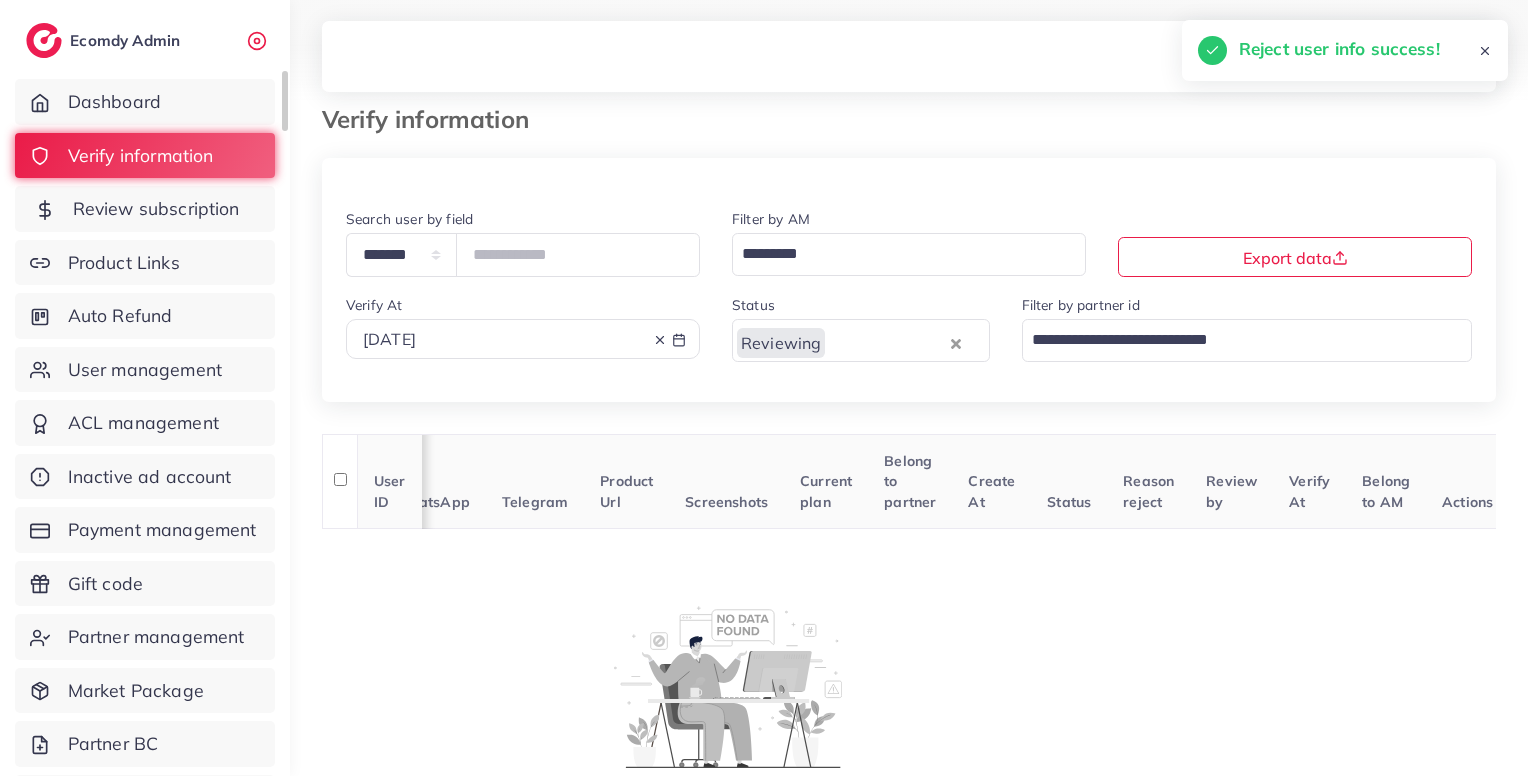 click on "Review subscription" at bounding box center (145, 209) 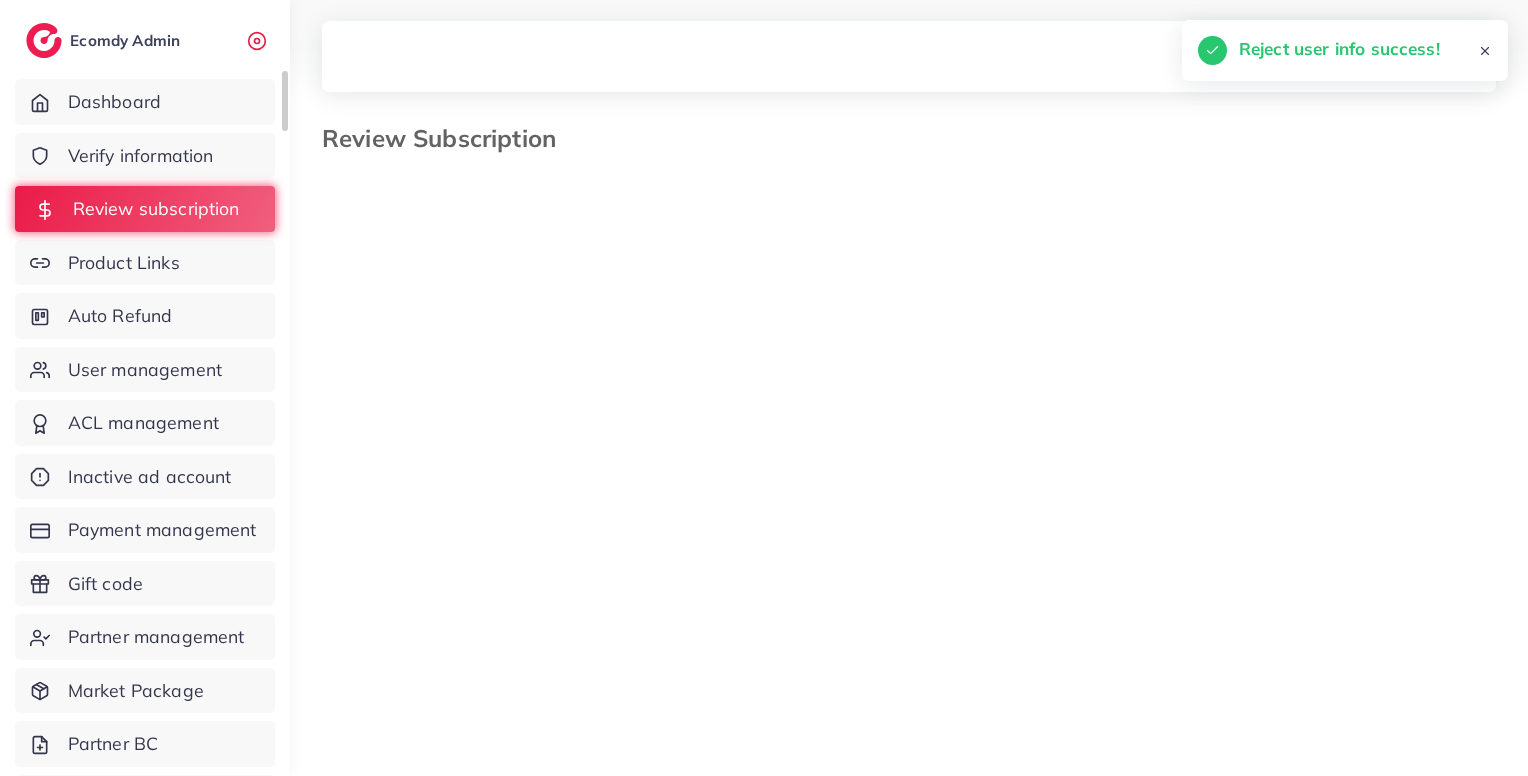 select on "*******" 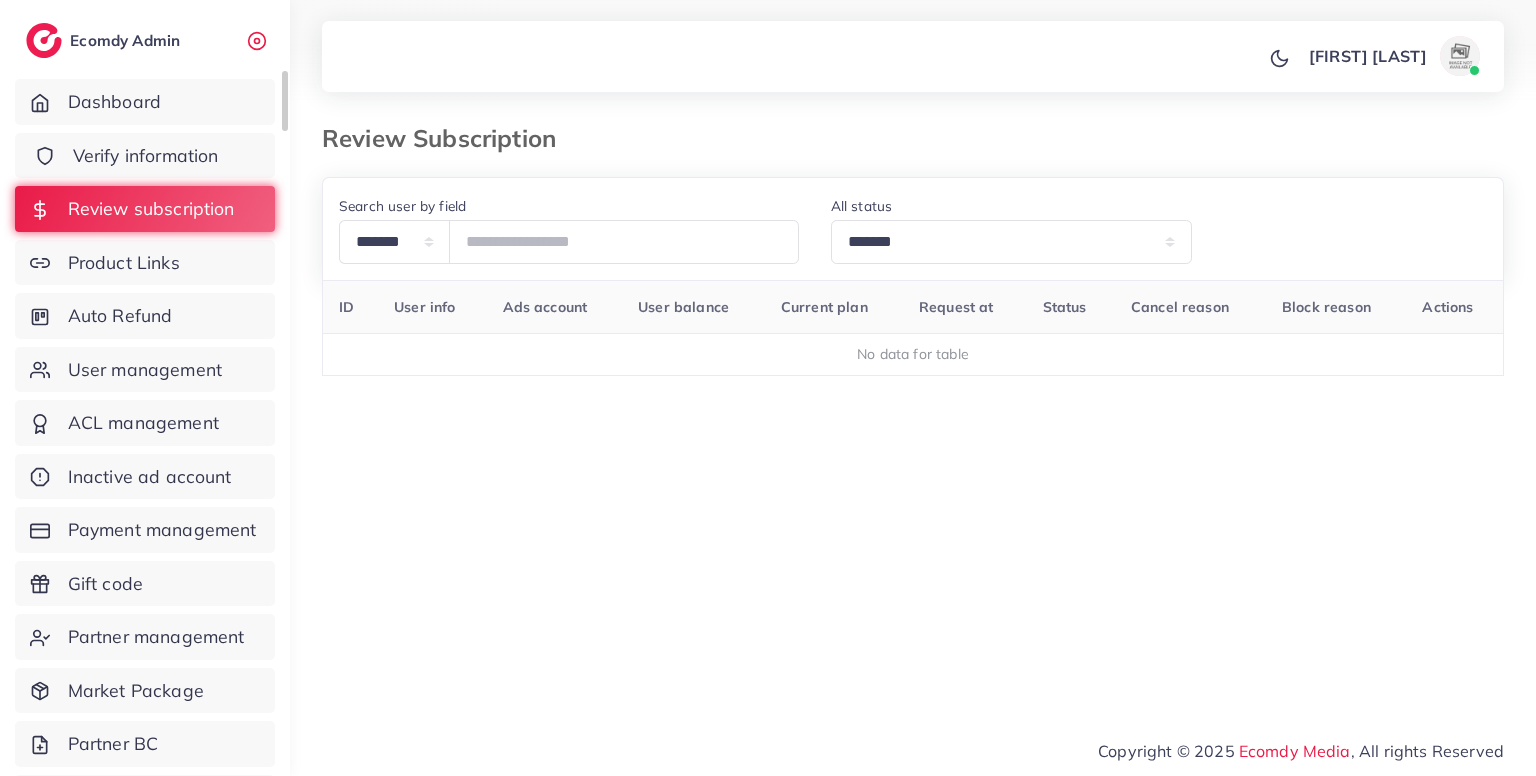 click on "Verify information" at bounding box center [146, 156] 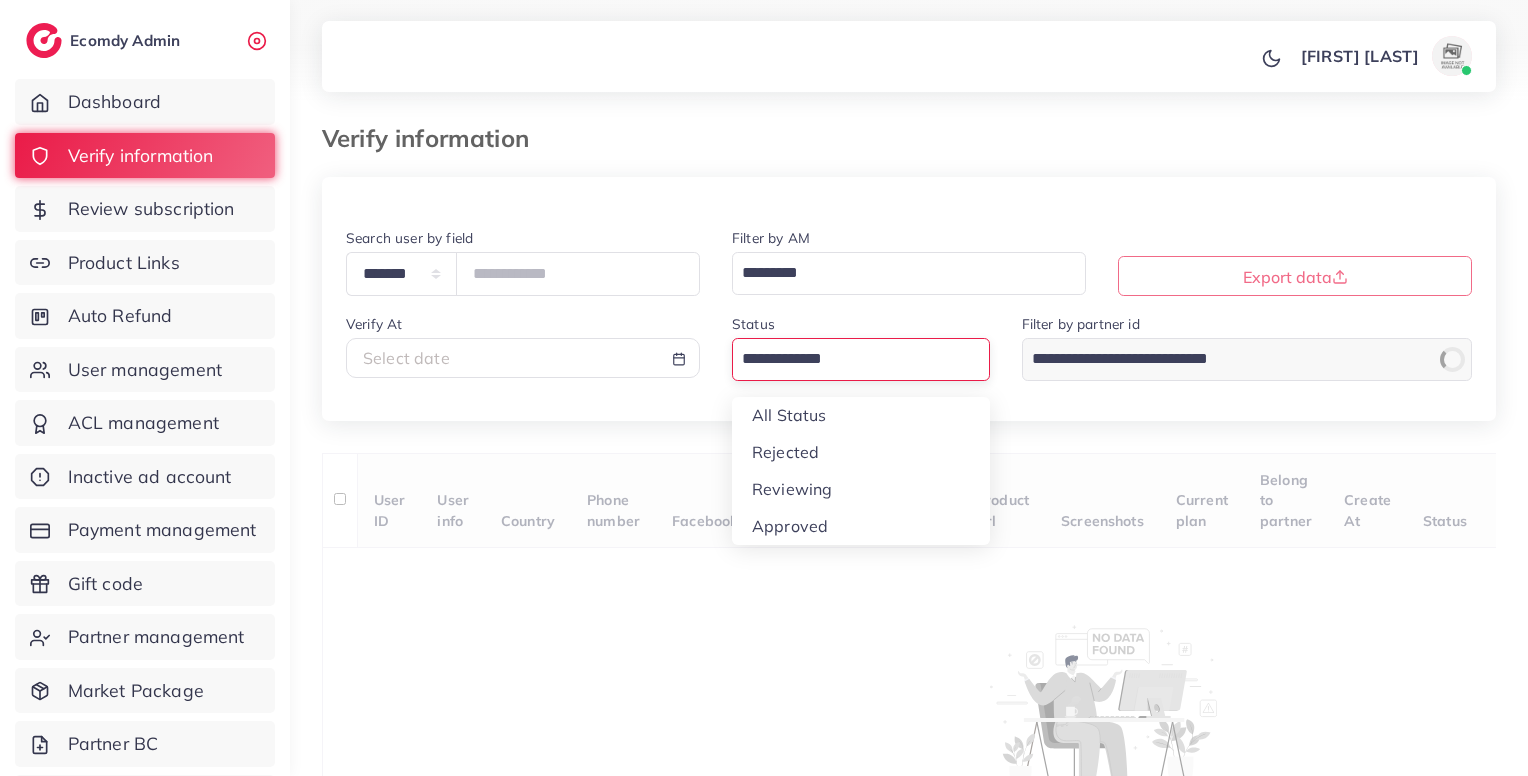 click at bounding box center (849, 359) 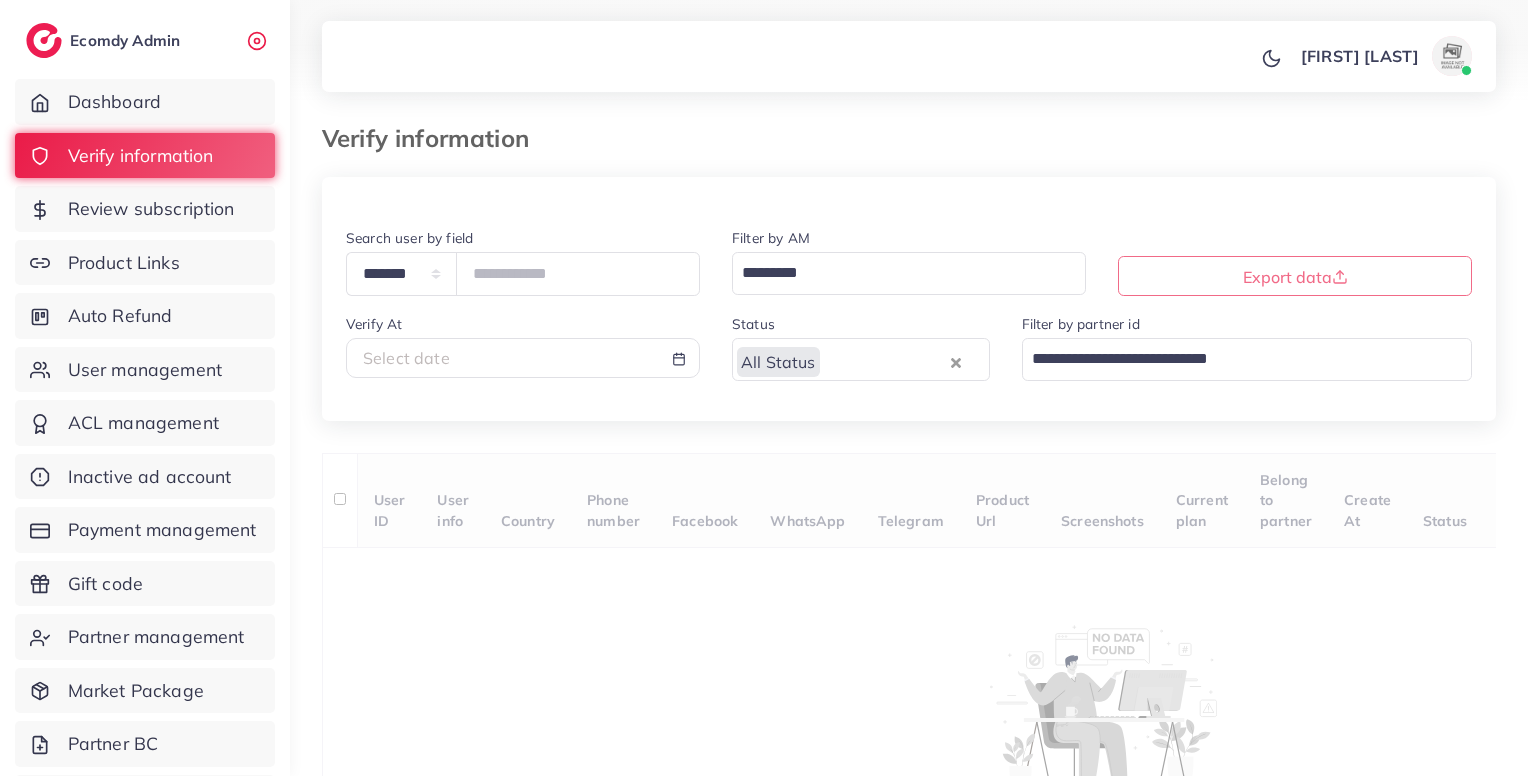 click on "**********" at bounding box center [909, 323] 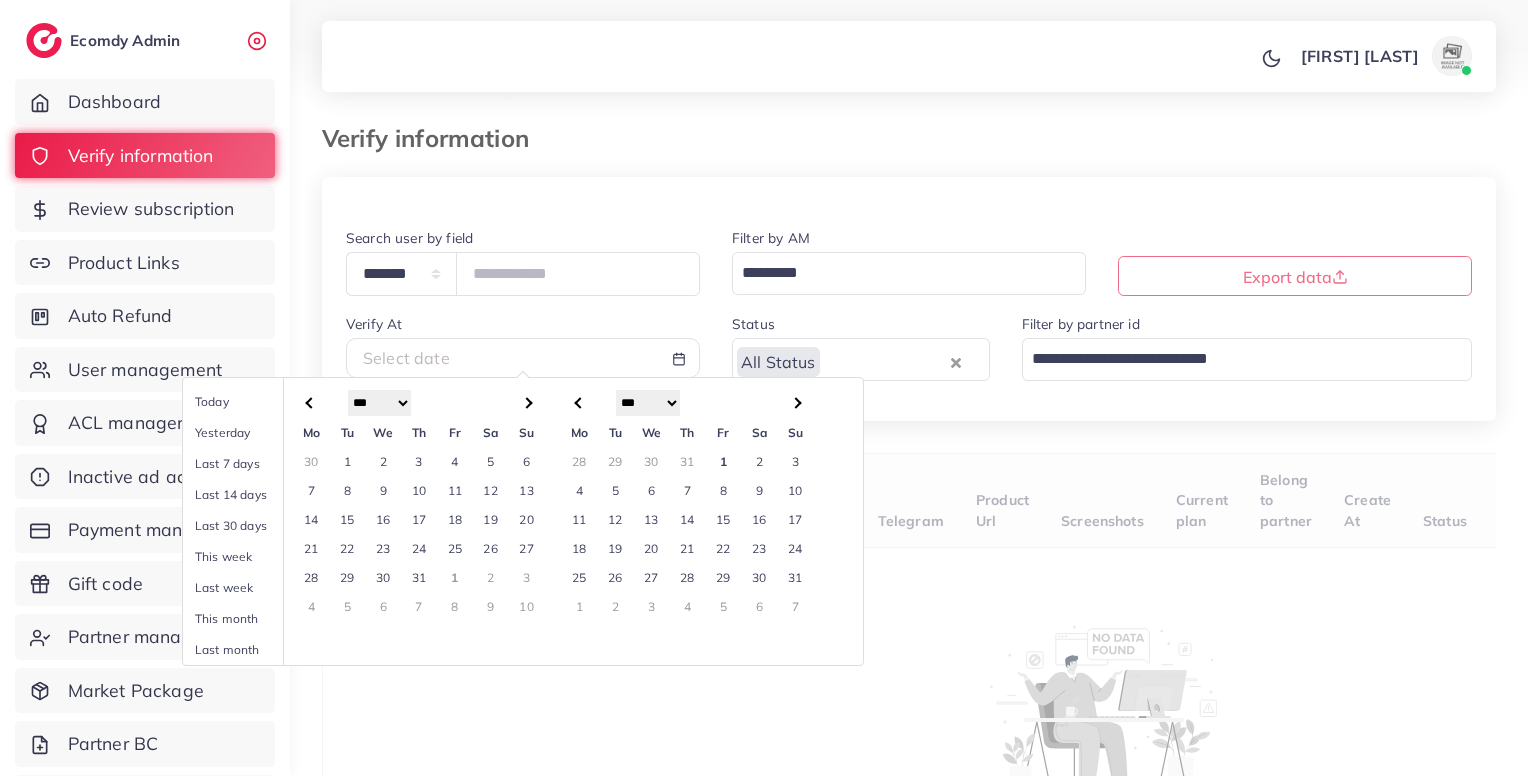 click on "1" at bounding box center (724, 461) 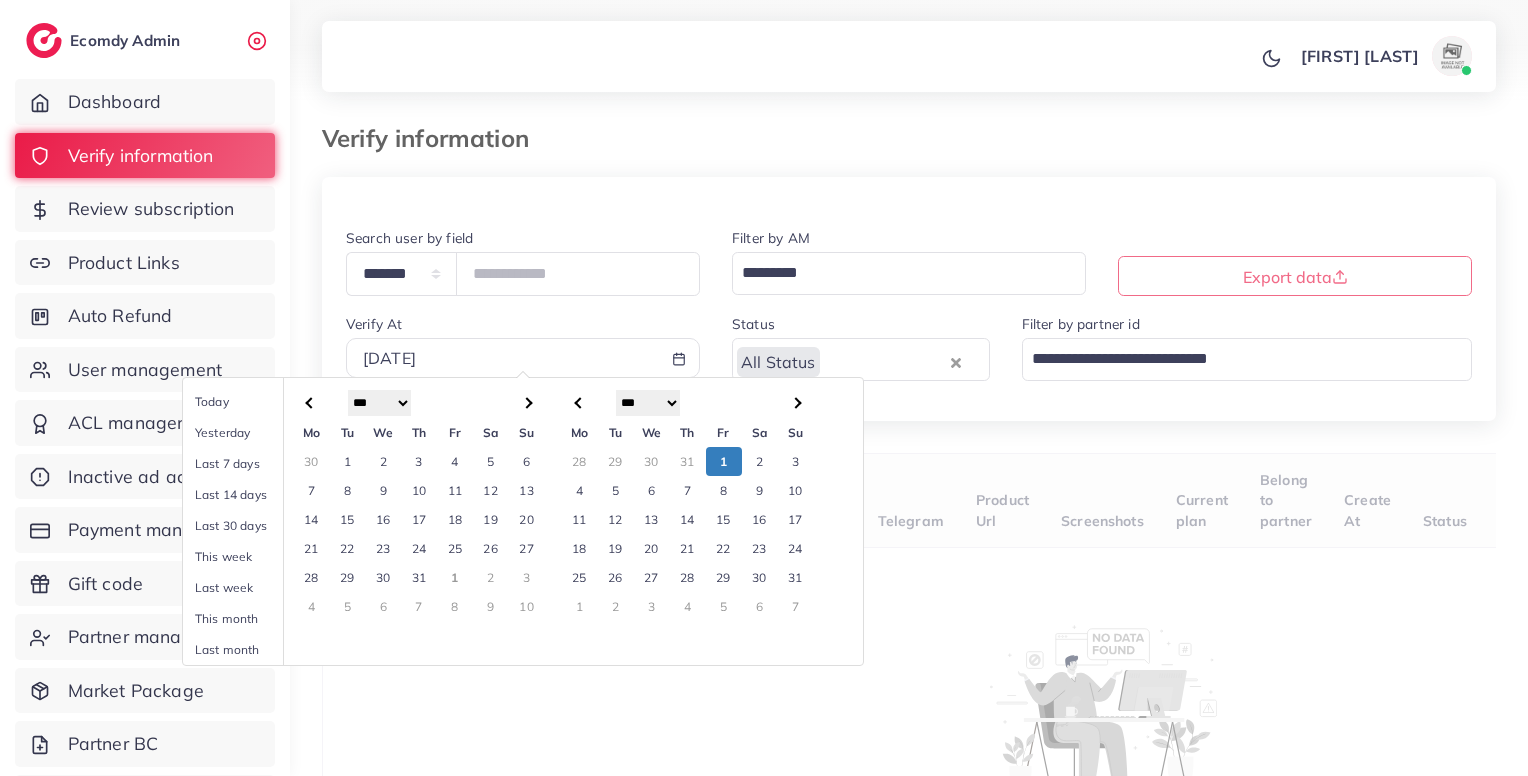 click on "1" at bounding box center (724, 461) 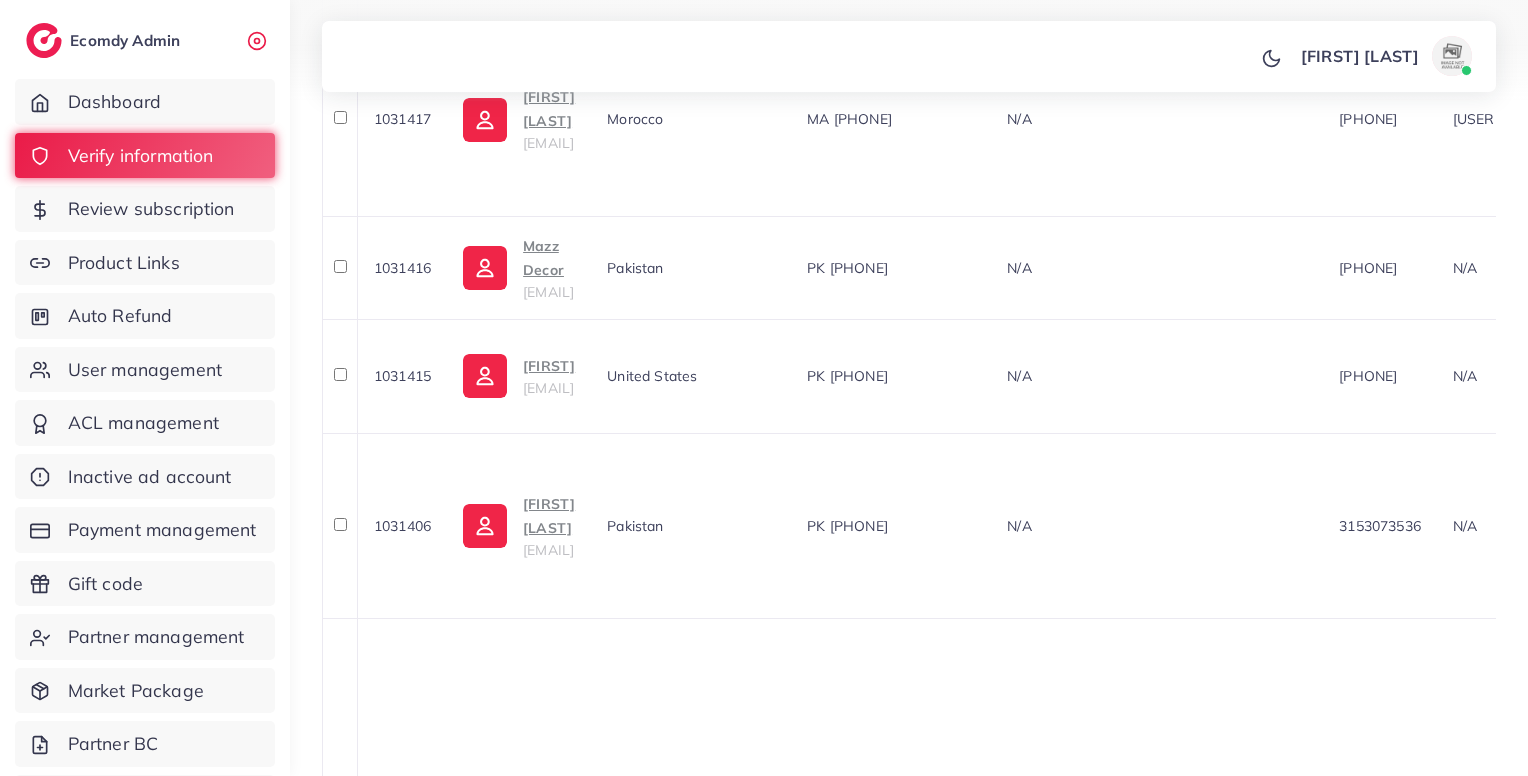 scroll, scrollTop: 2339, scrollLeft: 0, axis: vertical 